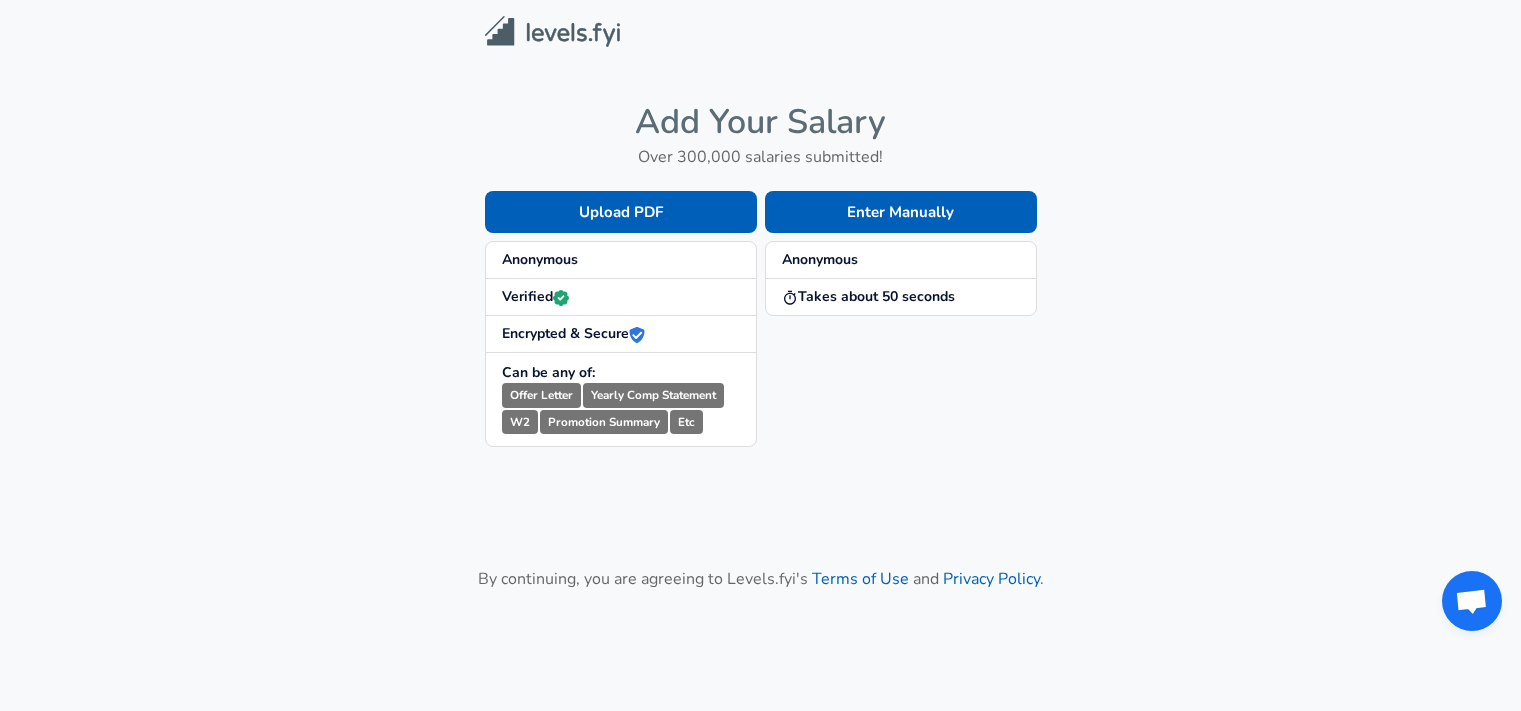 scroll, scrollTop: 0, scrollLeft: 0, axis: both 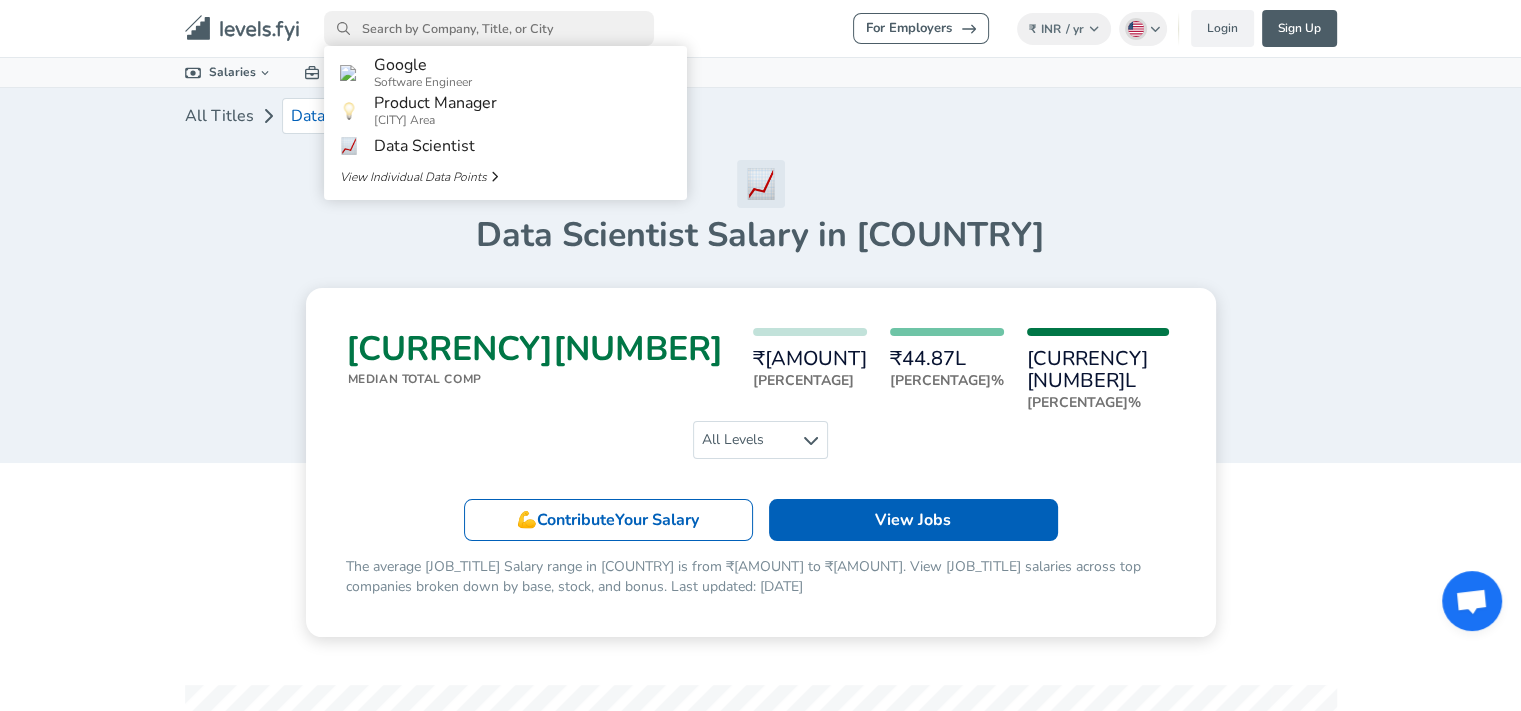 click at bounding box center (489, 28) 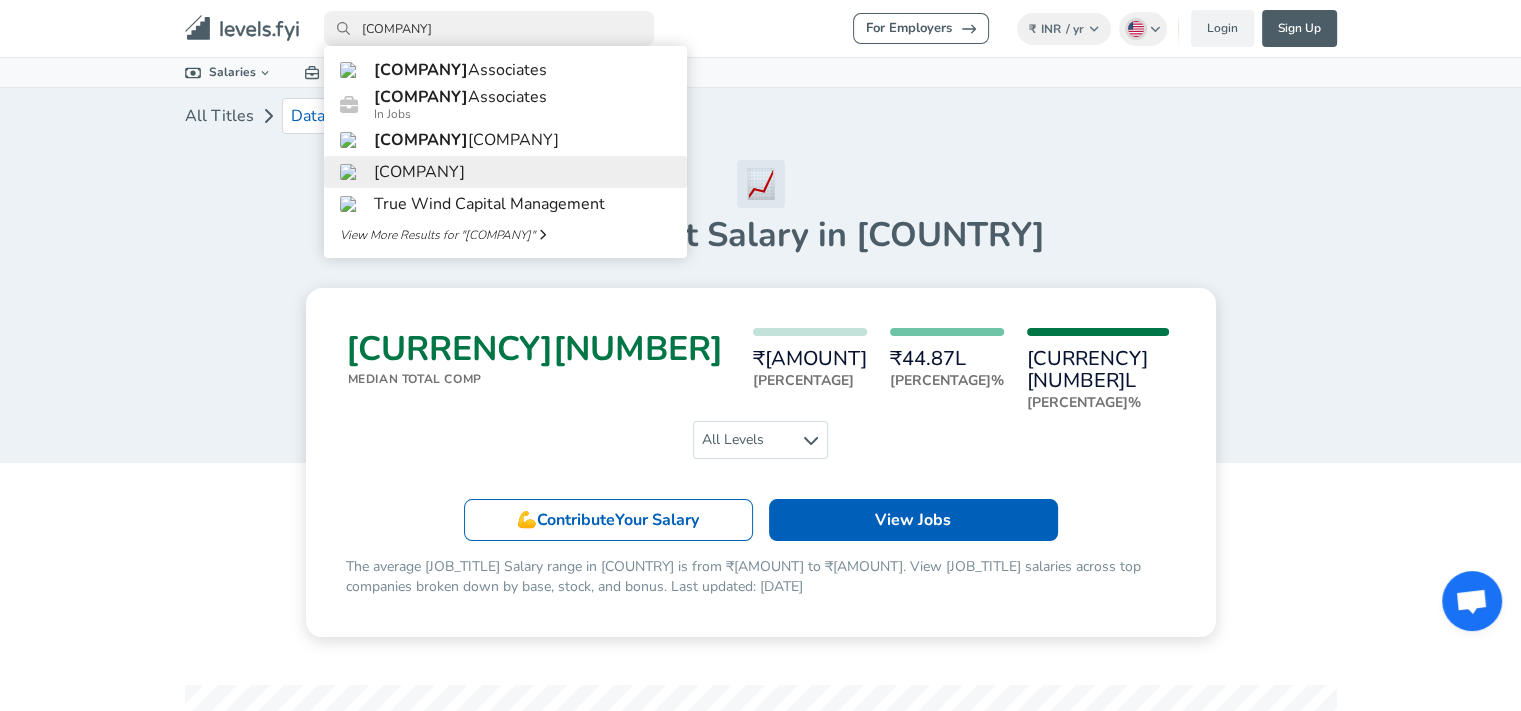type on "[COMPANY]" 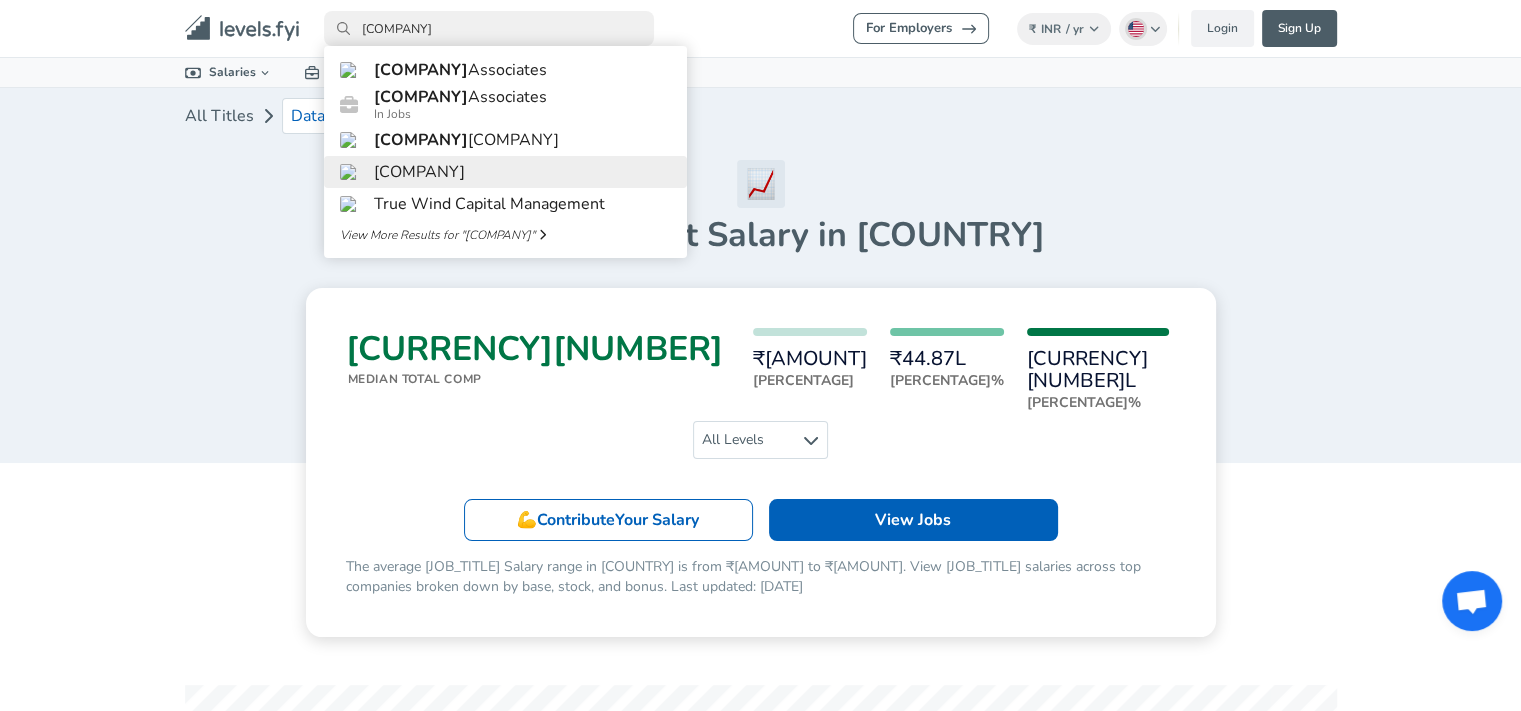 click on "[COMPANY]" at bounding box center [505, 172] 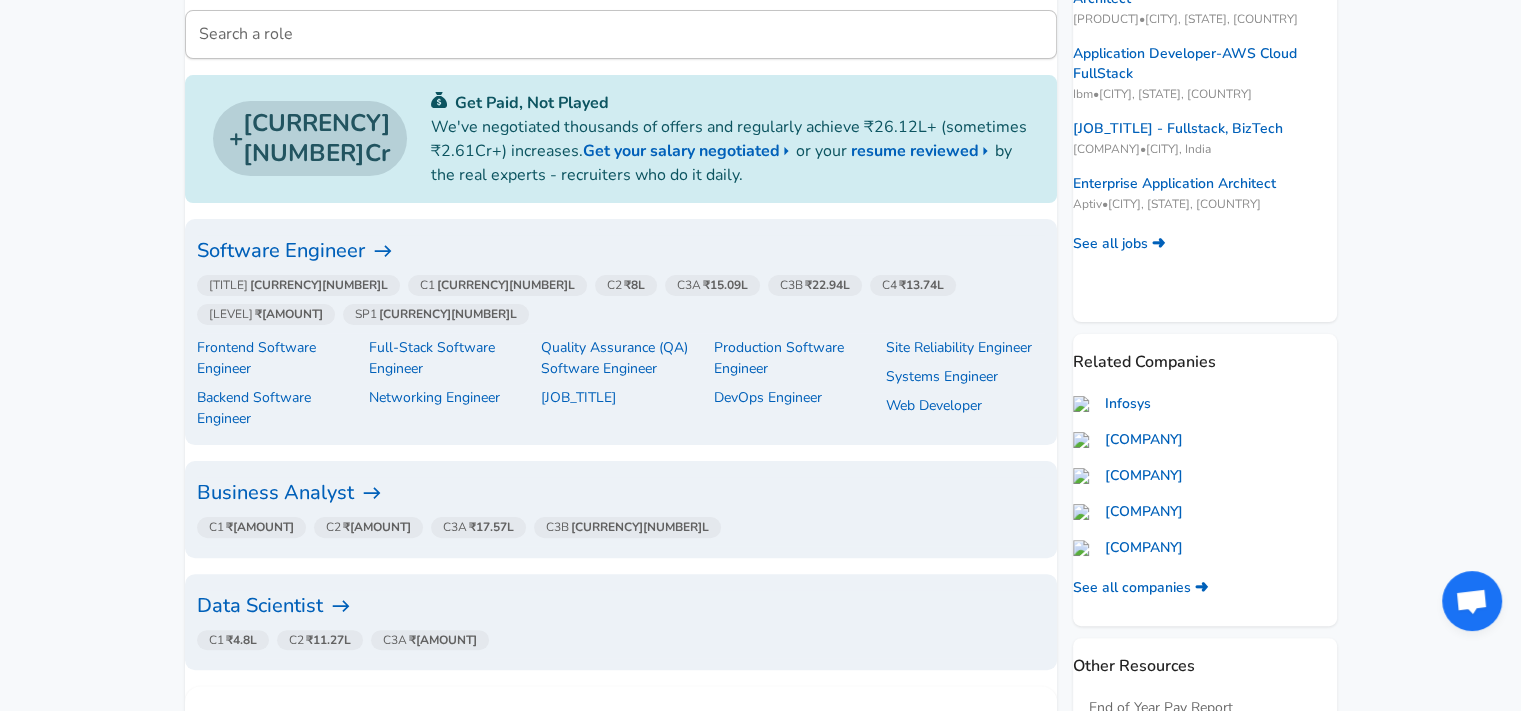 scroll, scrollTop: 483, scrollLeft: 0, axis: vertical 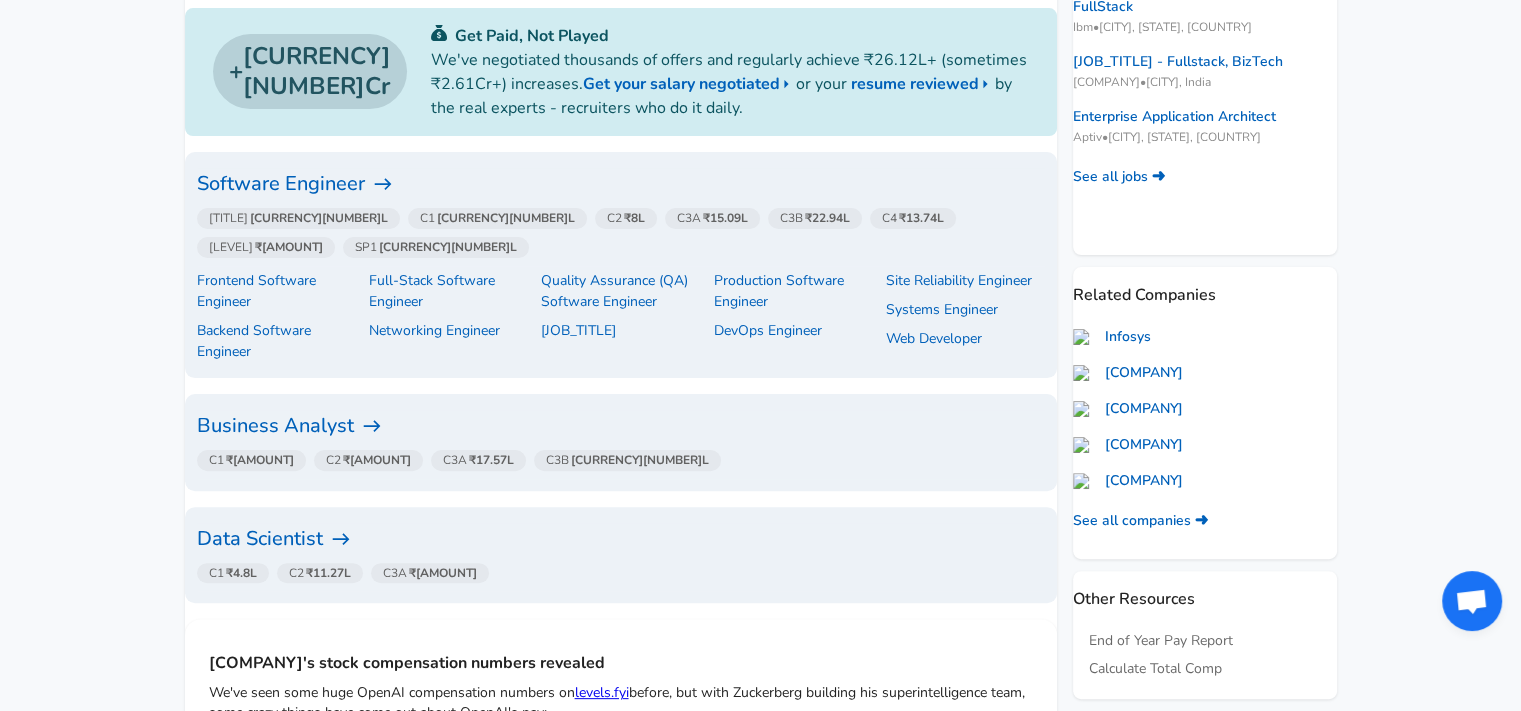 click on "Software Engineer" at bounding box center (621, 184) 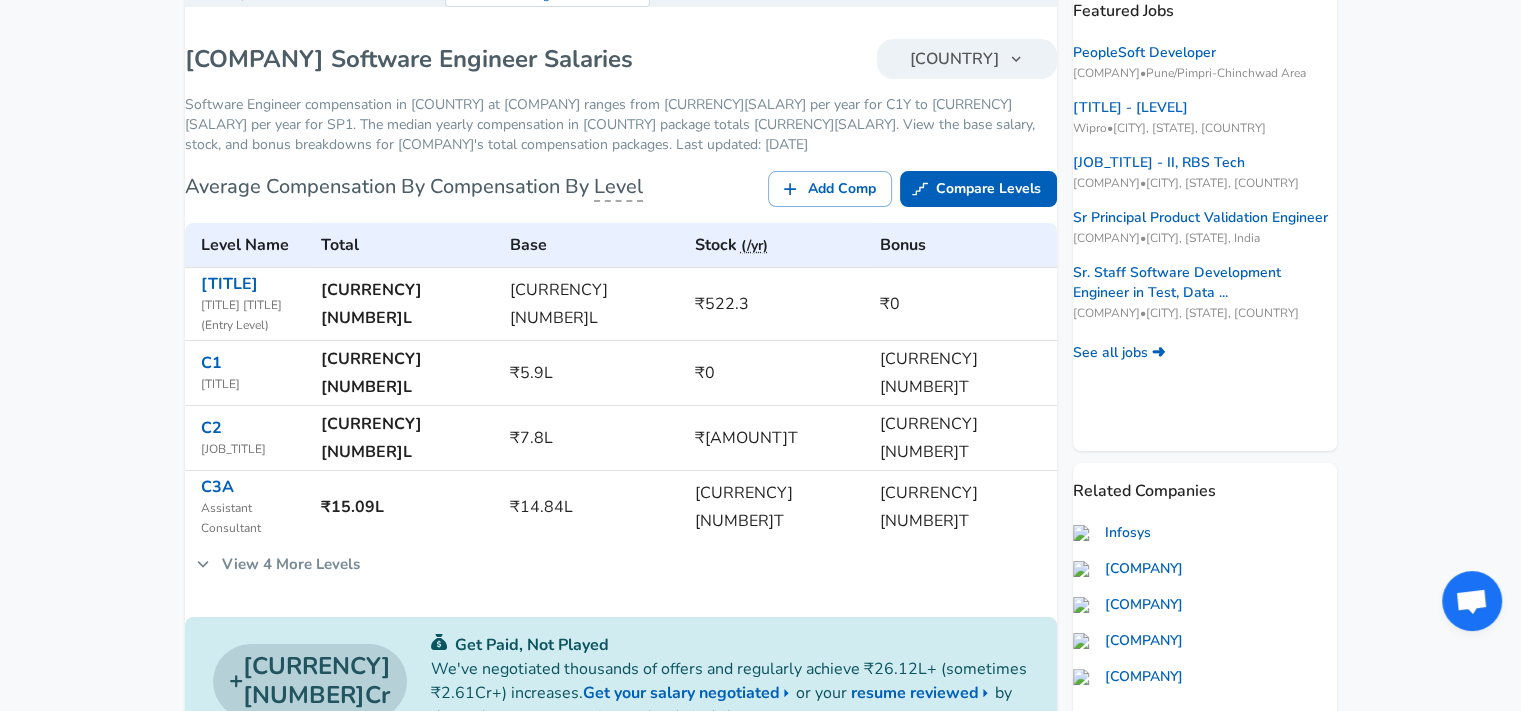 scroll, scrollTop: 285, scrollLeft: 0, axis: vertical 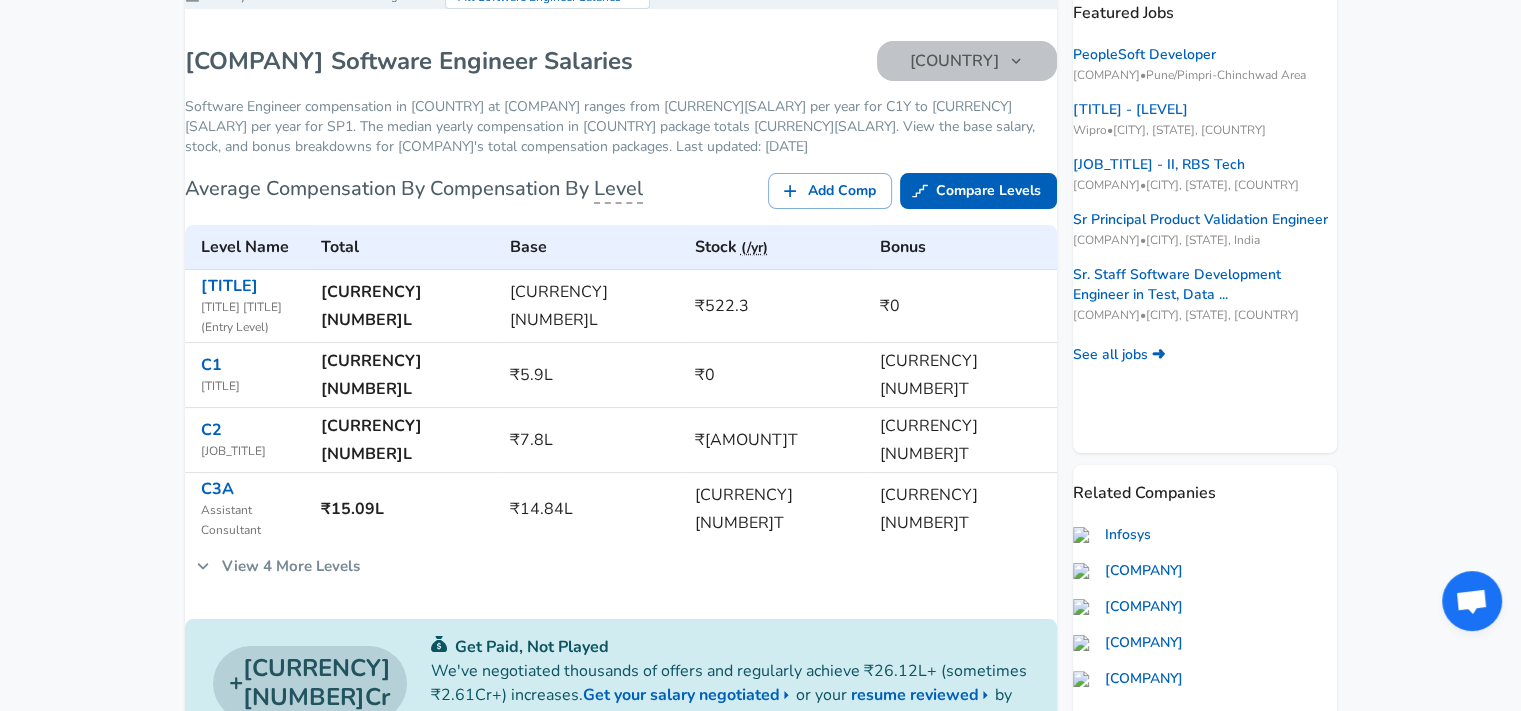 click on "[COUNTRY]" at bounding box center [967, 61] 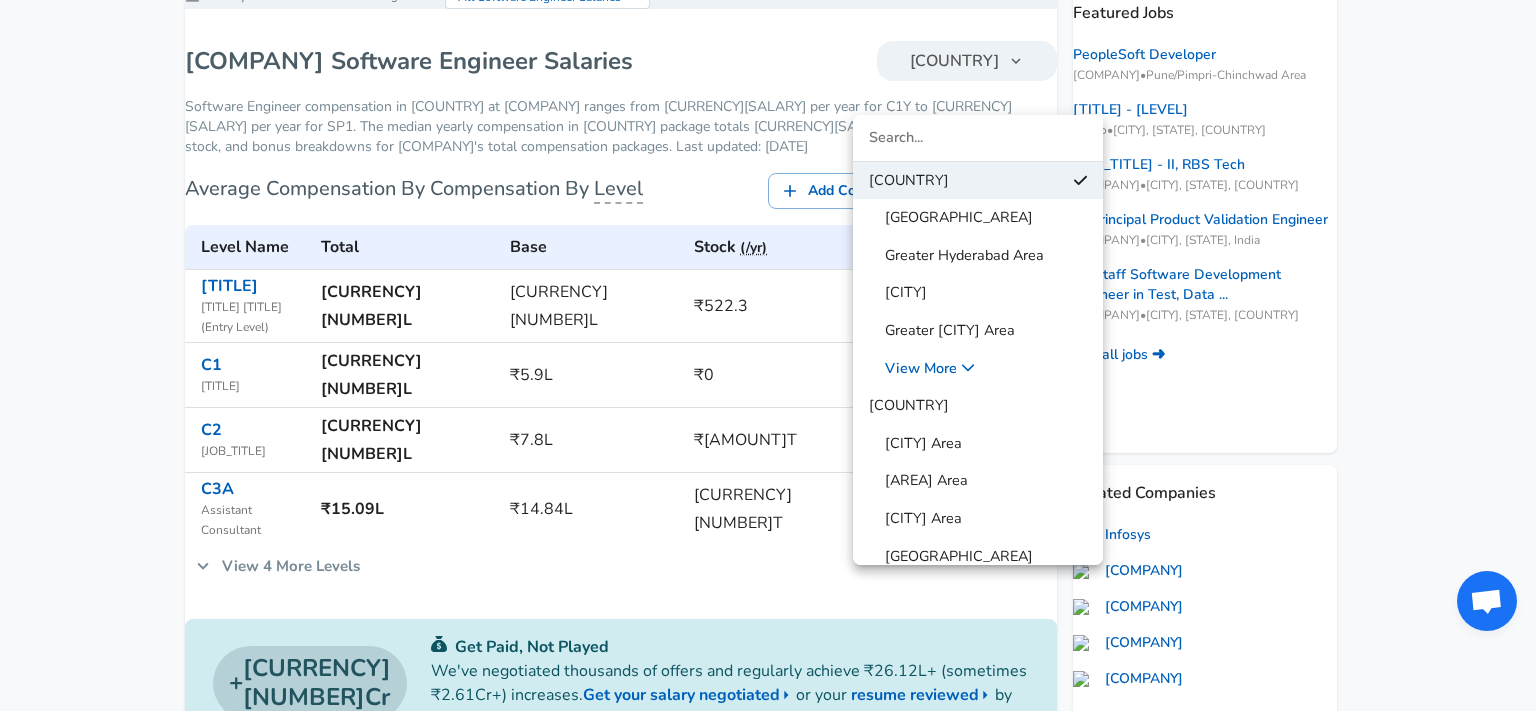 click at bounding box center [768, 355] 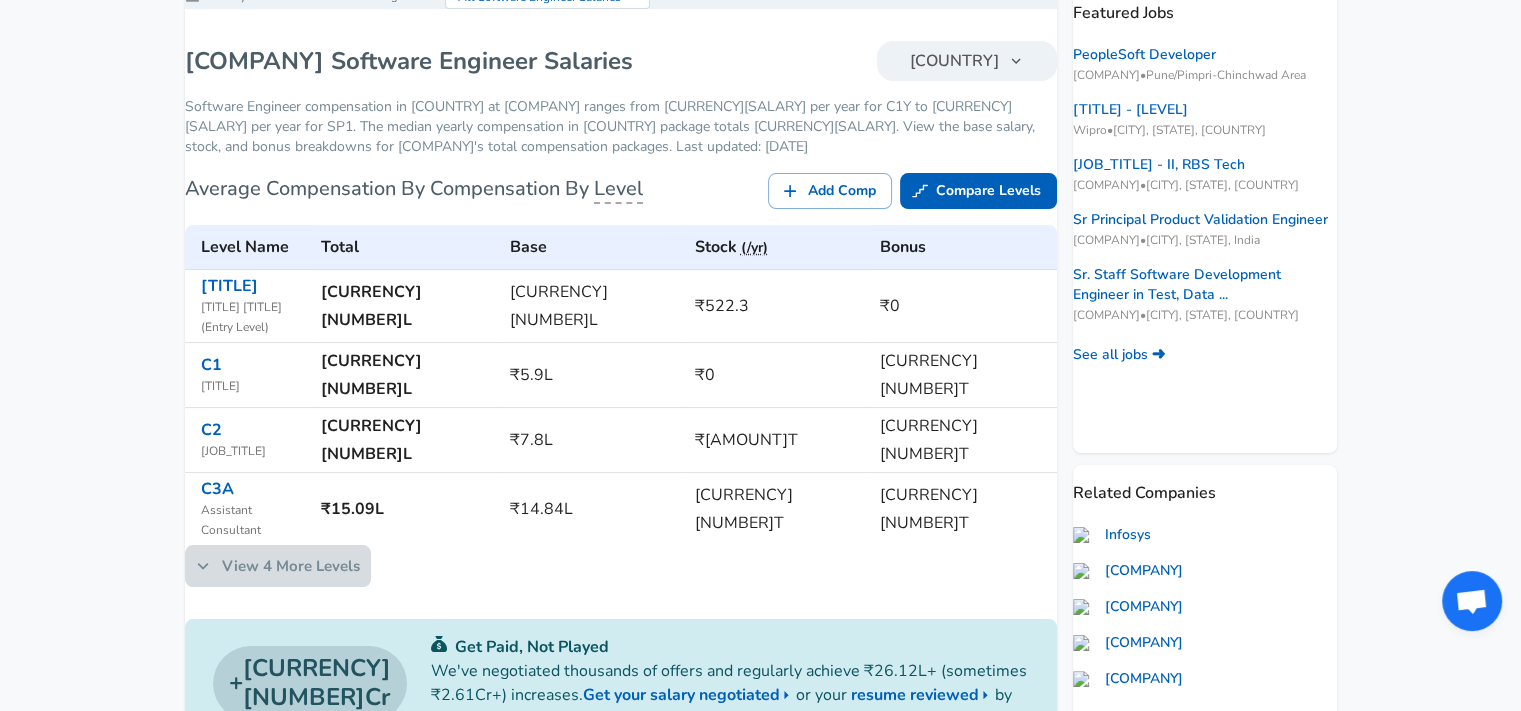 click on "View   [NUMBER]   More Levels" at bounding box center [278, 566] 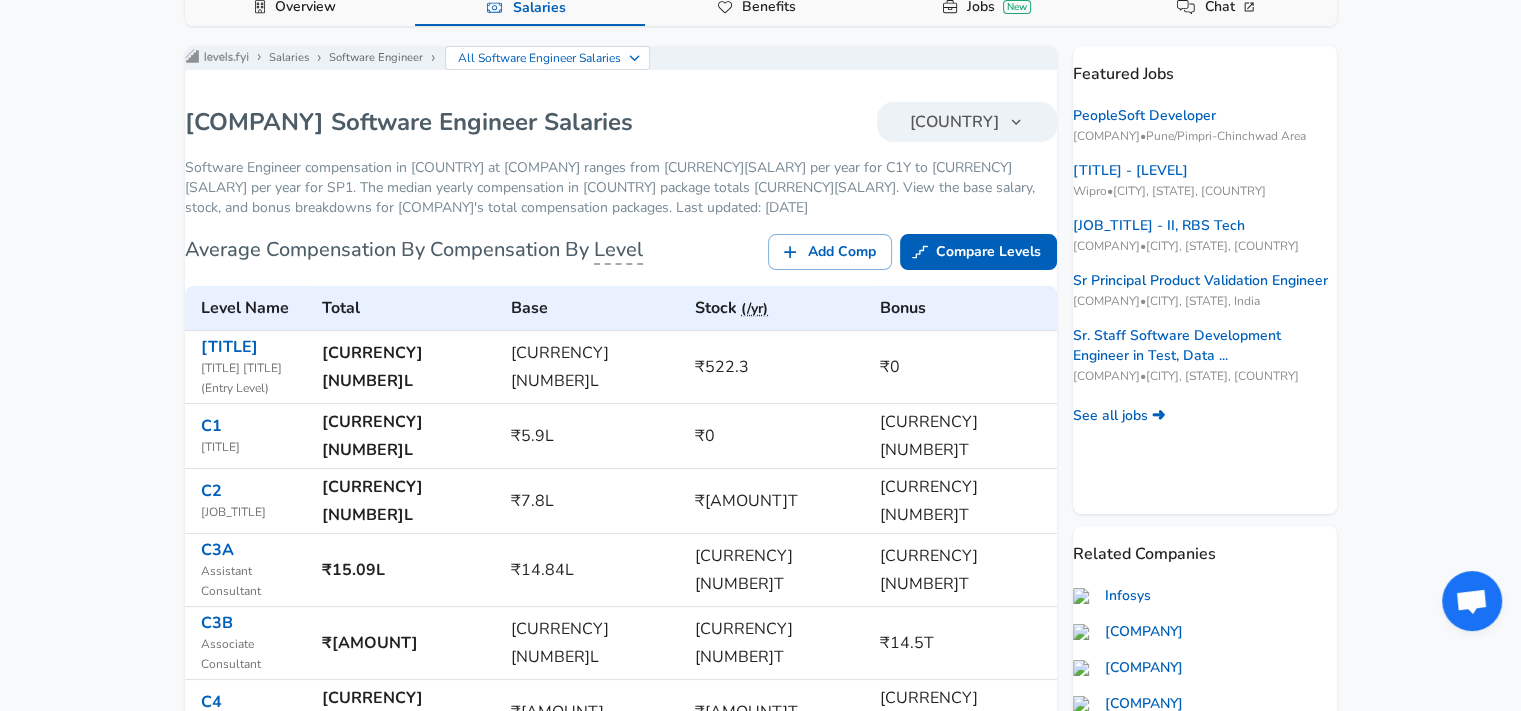 scroll, scrollTop: 236, scrollLeft: 0, axis: vertical 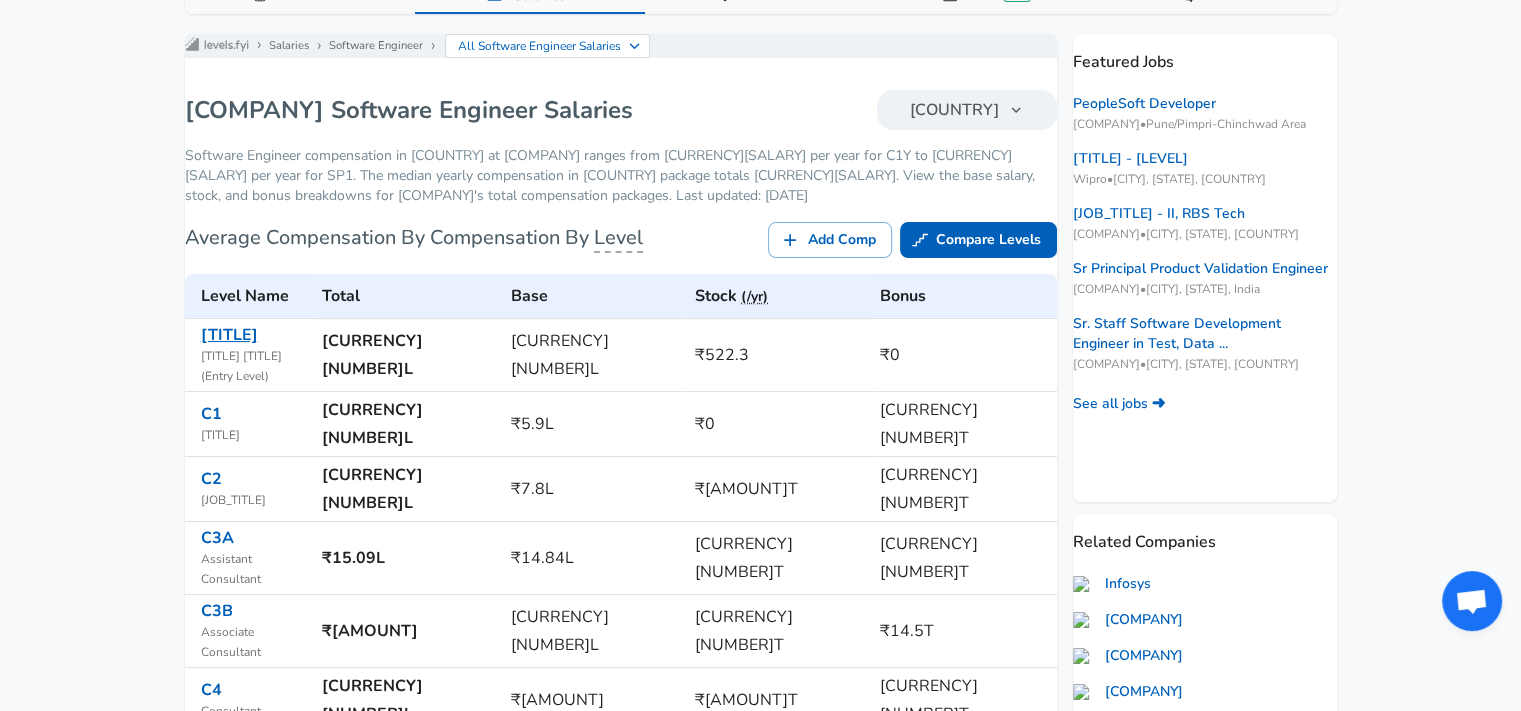 click on "[TITLE]" at bounding box center (229, 335) 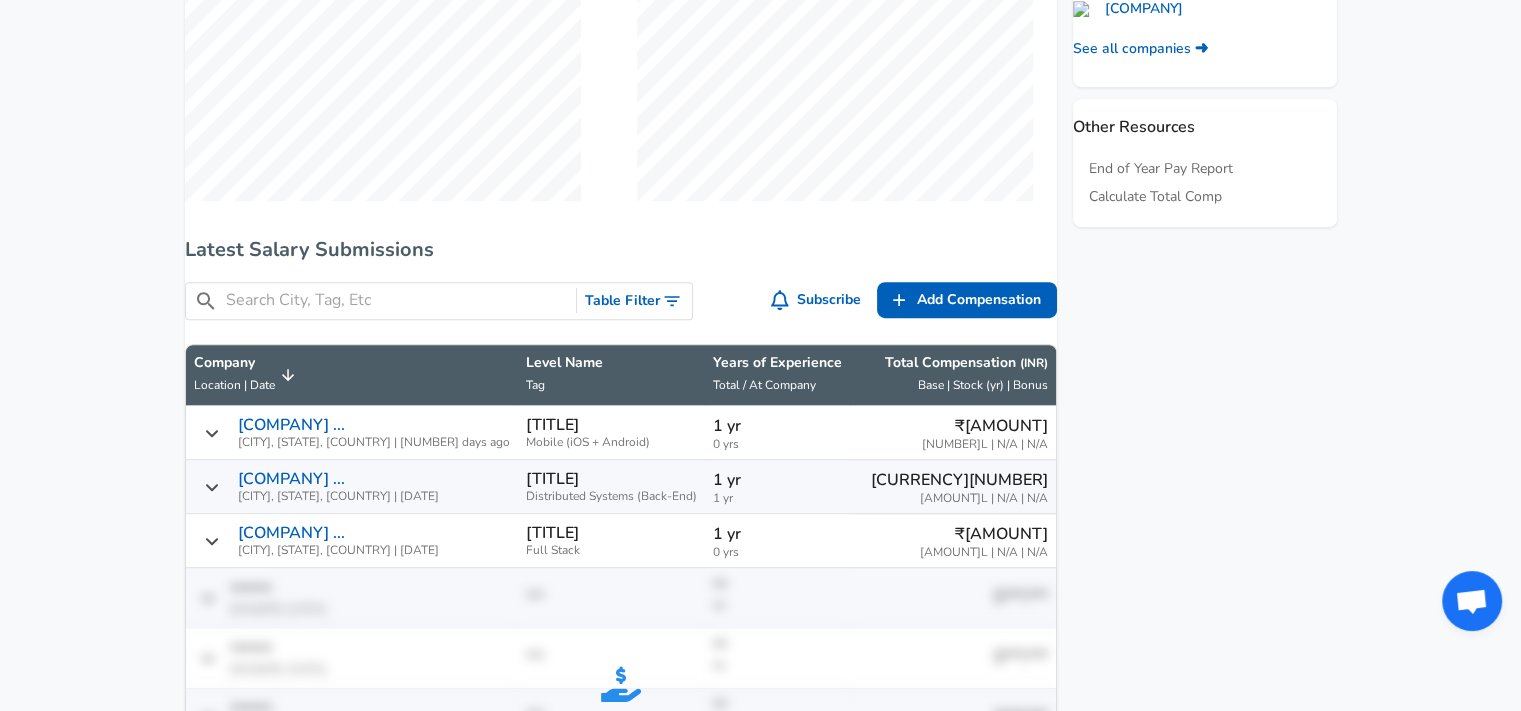 scroll, scrollTop: 956, scrollLeft: 0, axis: vertical 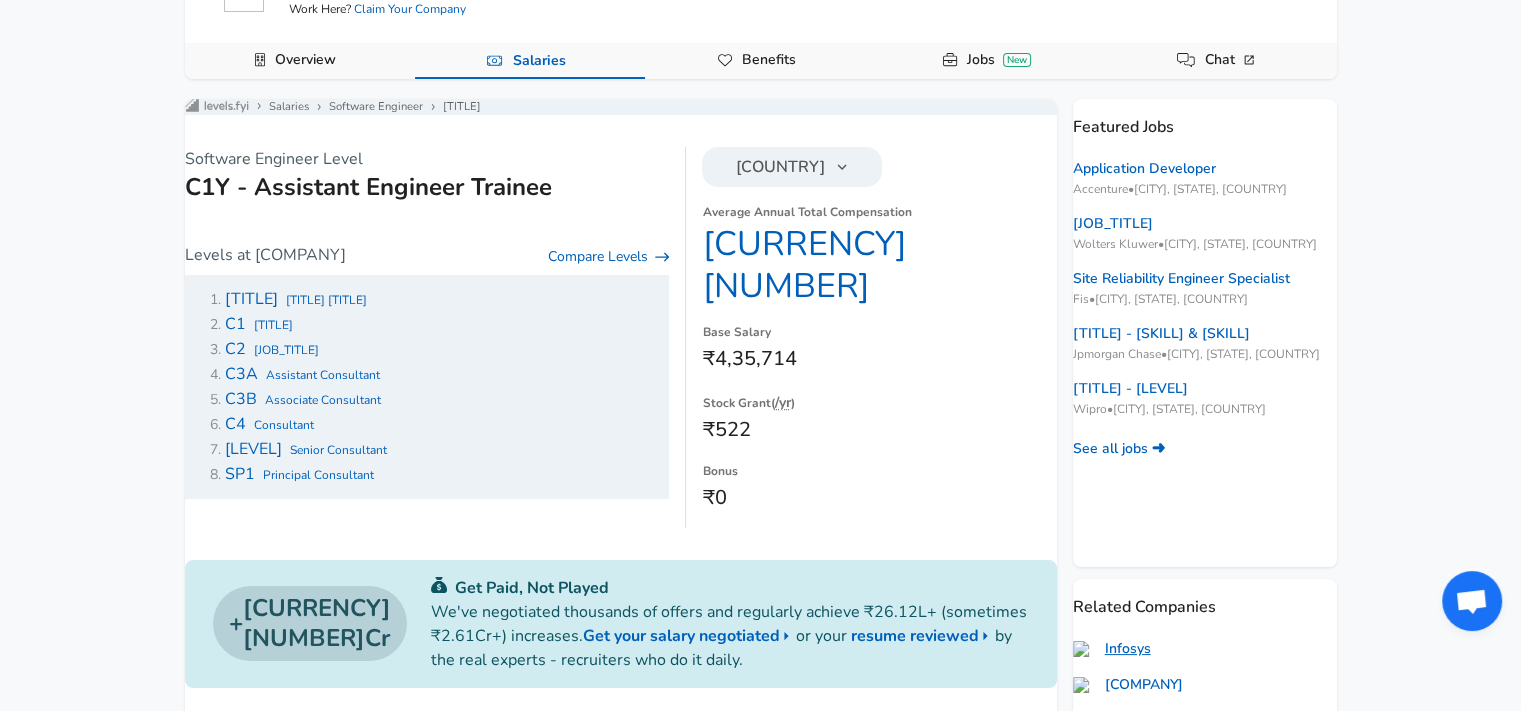 click on "Infosys" at bounding box center [1112, 649] 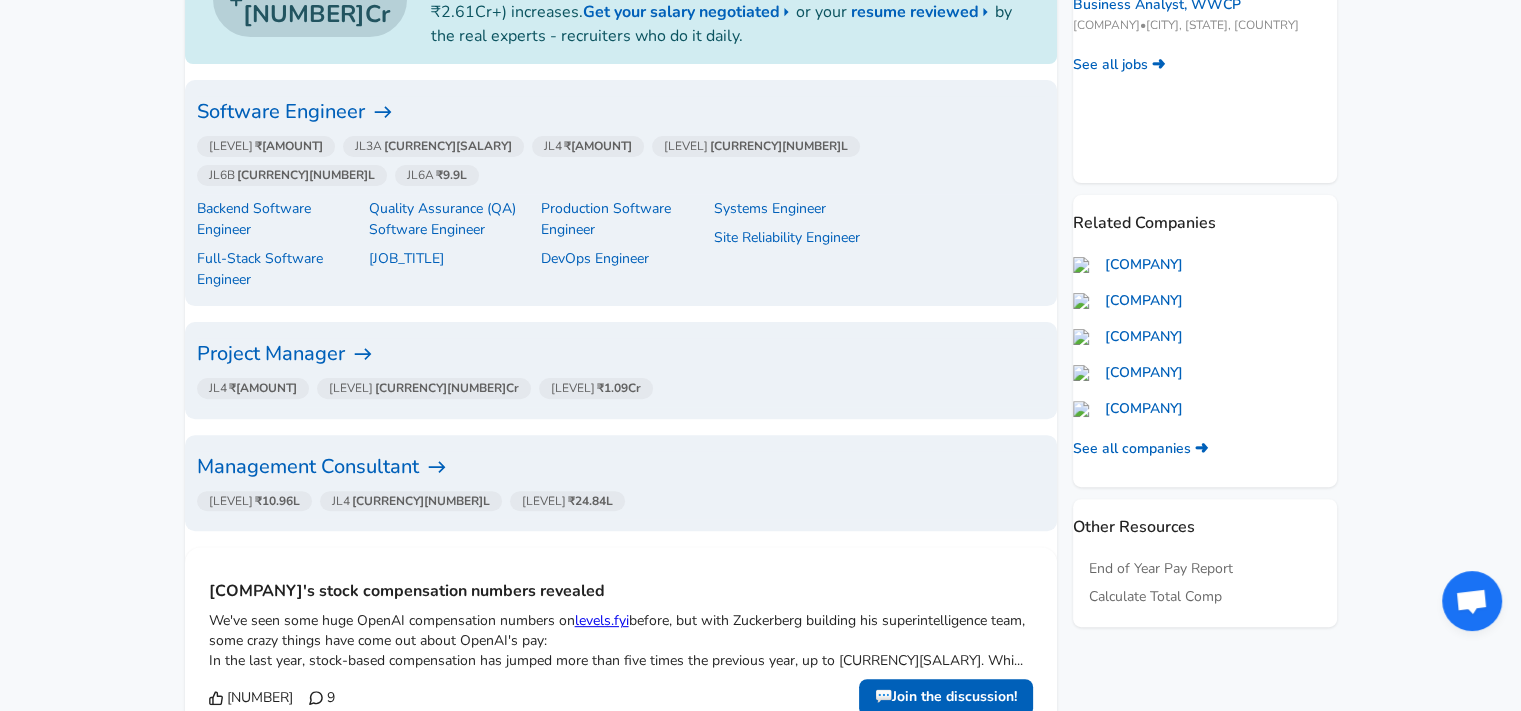 scroll, scrollTop: 539, scrollLeft: 0, axis: vertical 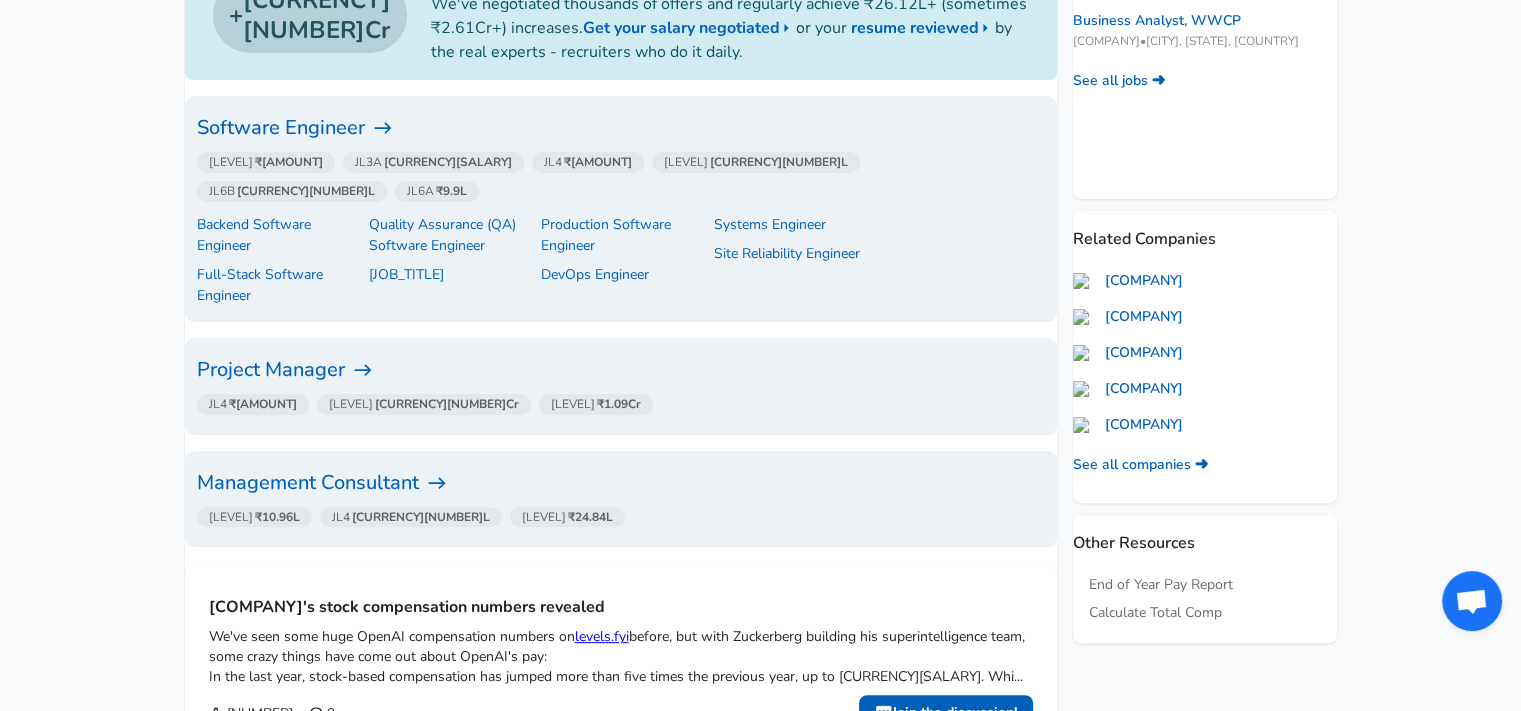 click on "Software Engineer" at bounding box center [621, 128] 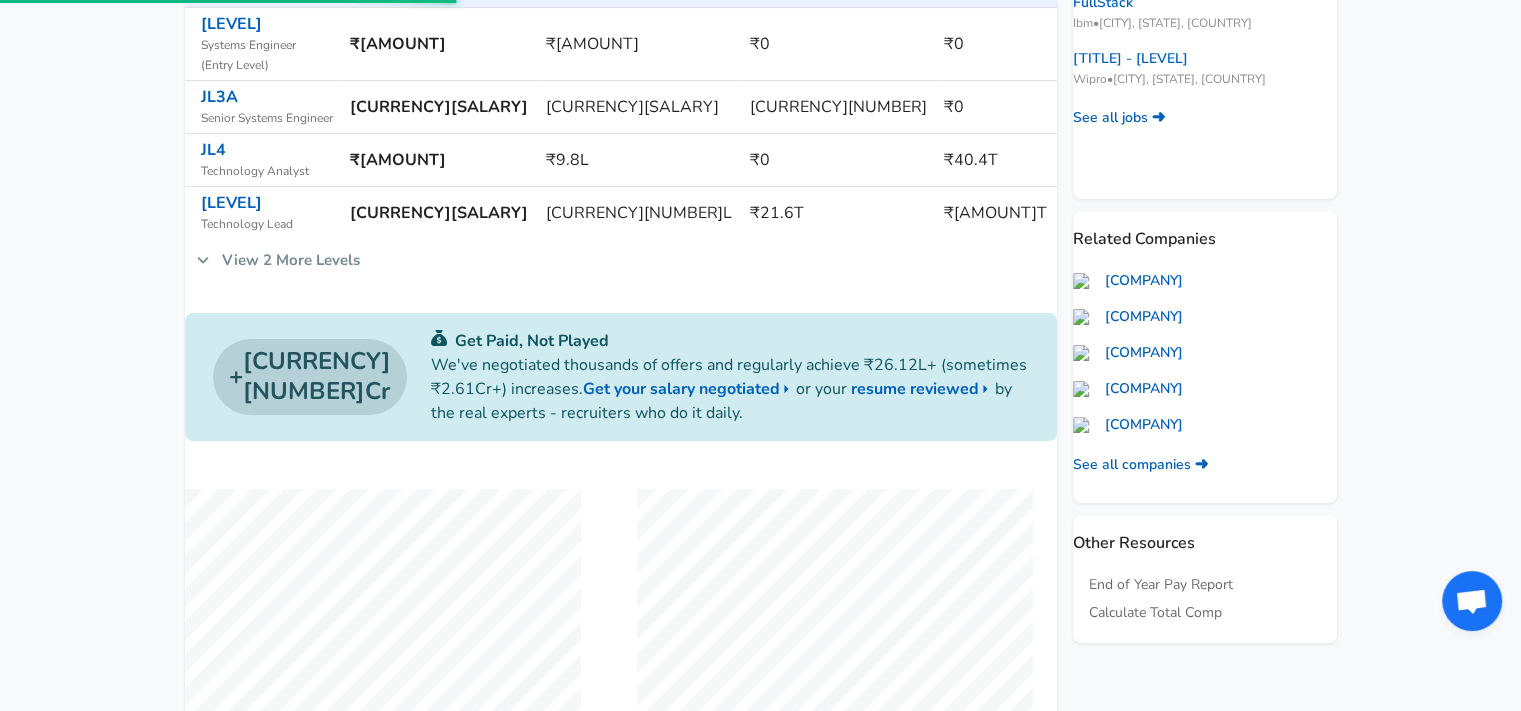 scroll, scrollTop: 0, scrollLeft: 0, axis: both 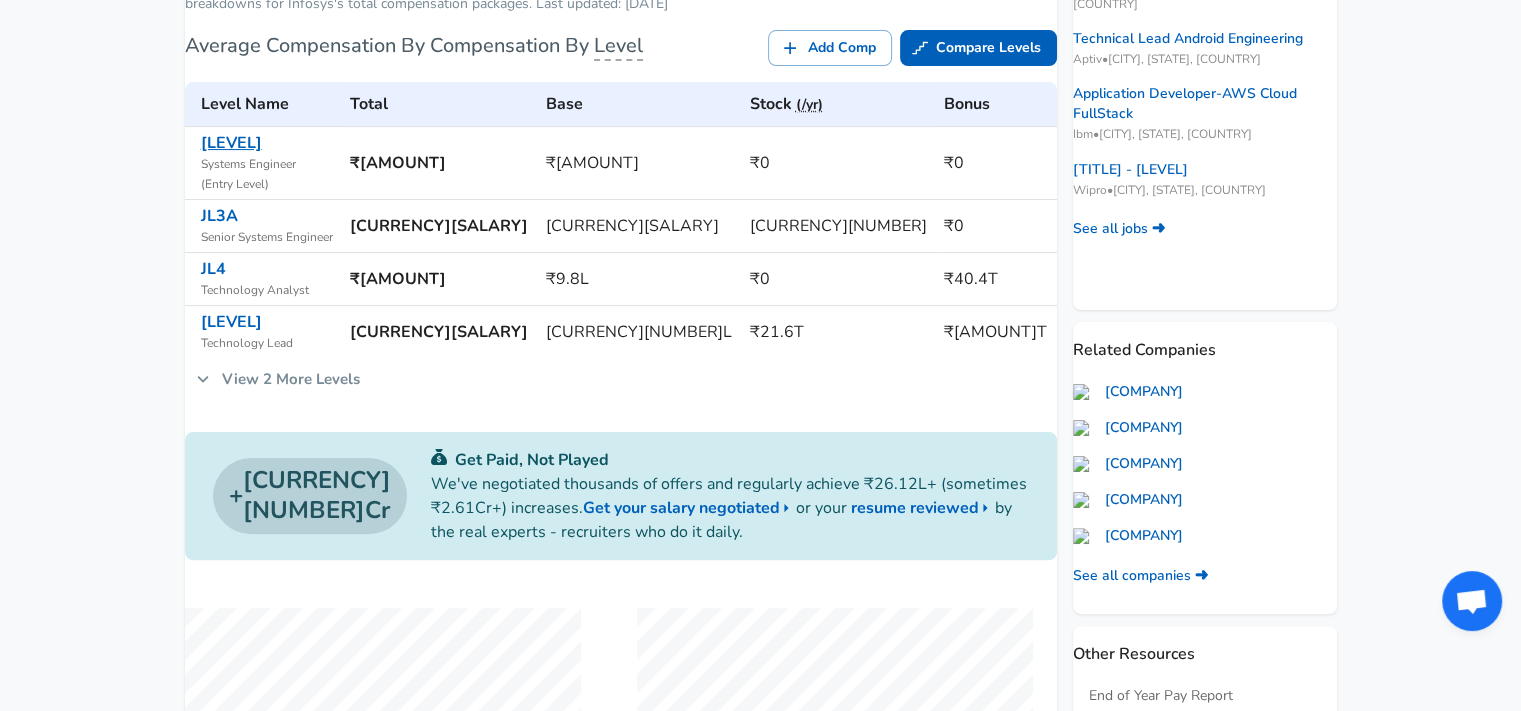 click on "[LEVEL]" at bounding box center (231, 143) 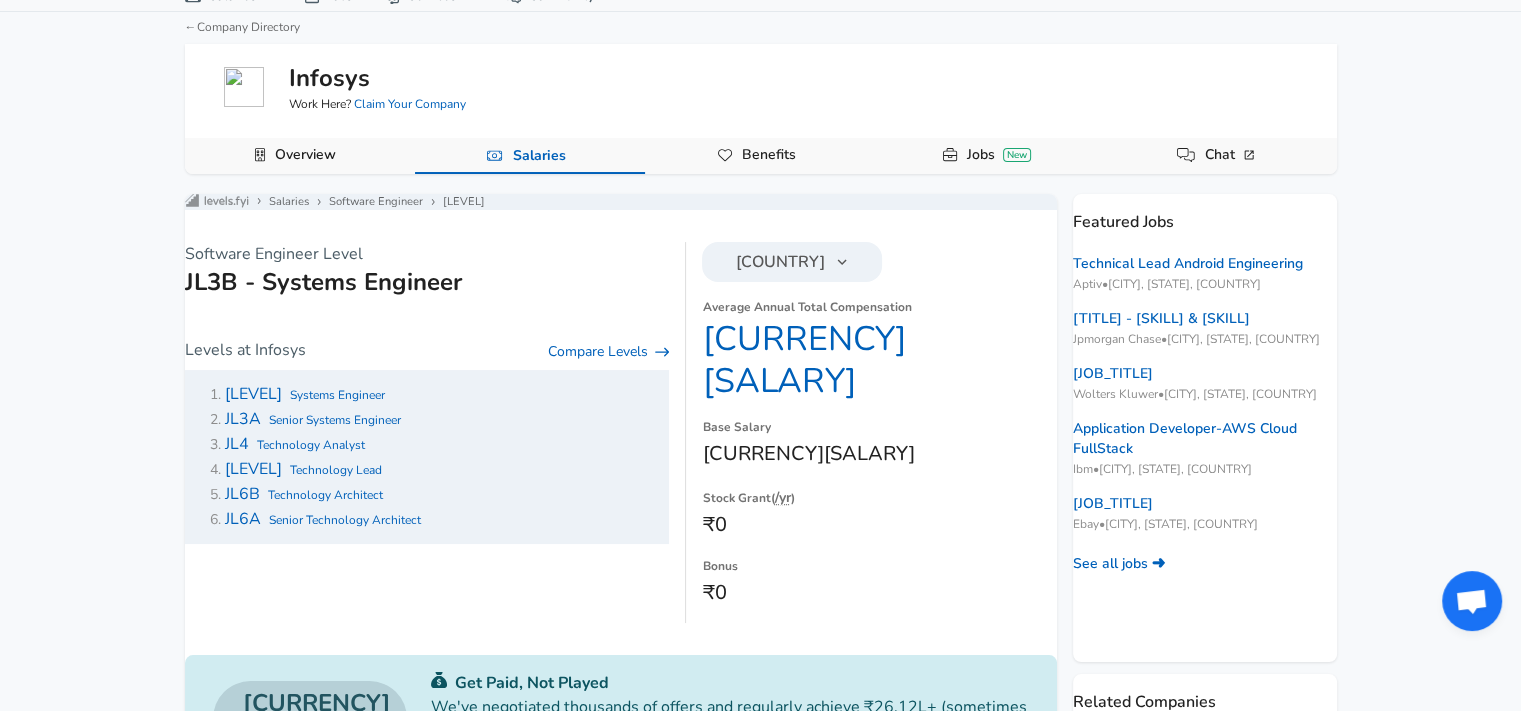 scroll, scrollTop: 48, scrollLeft: 0, axis: vertical 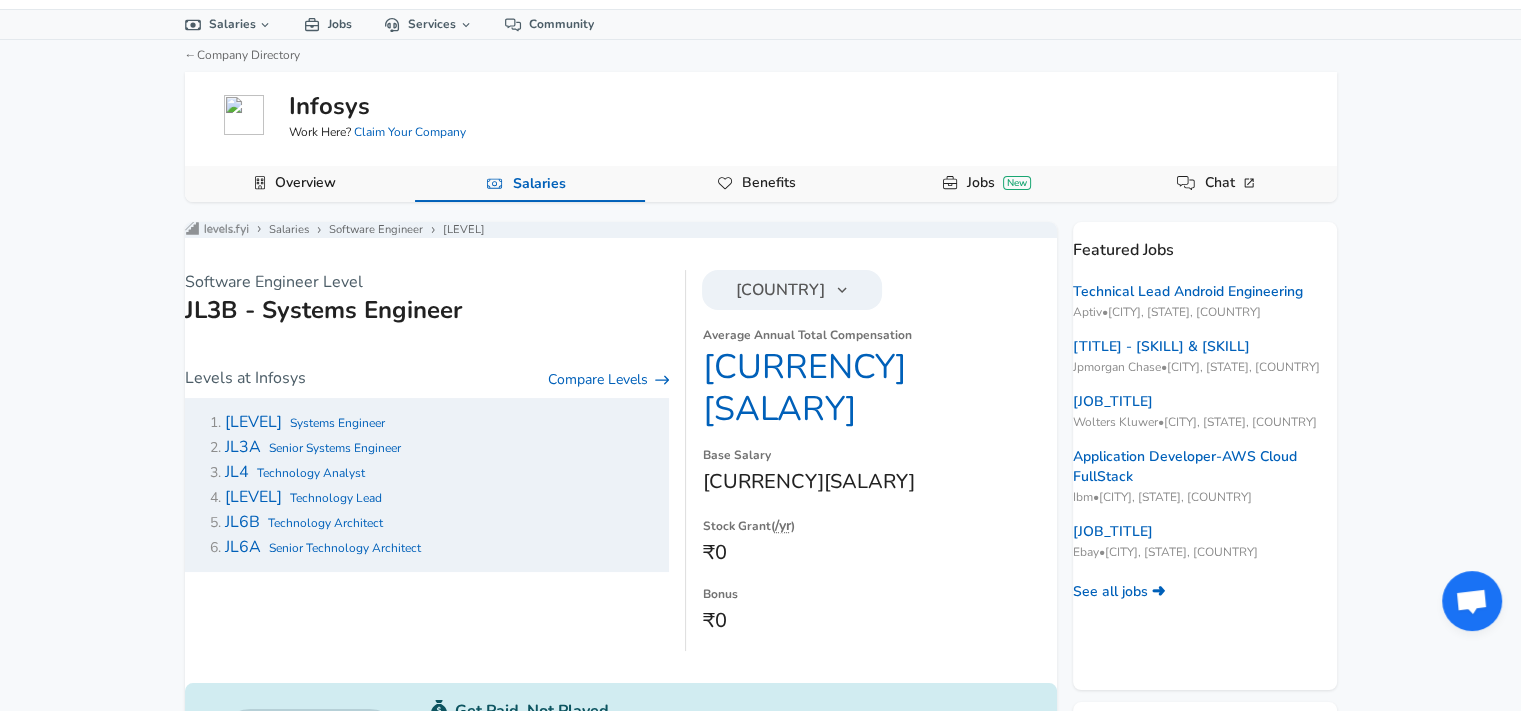 click on "JL6A" at bounding box center (243, 547) 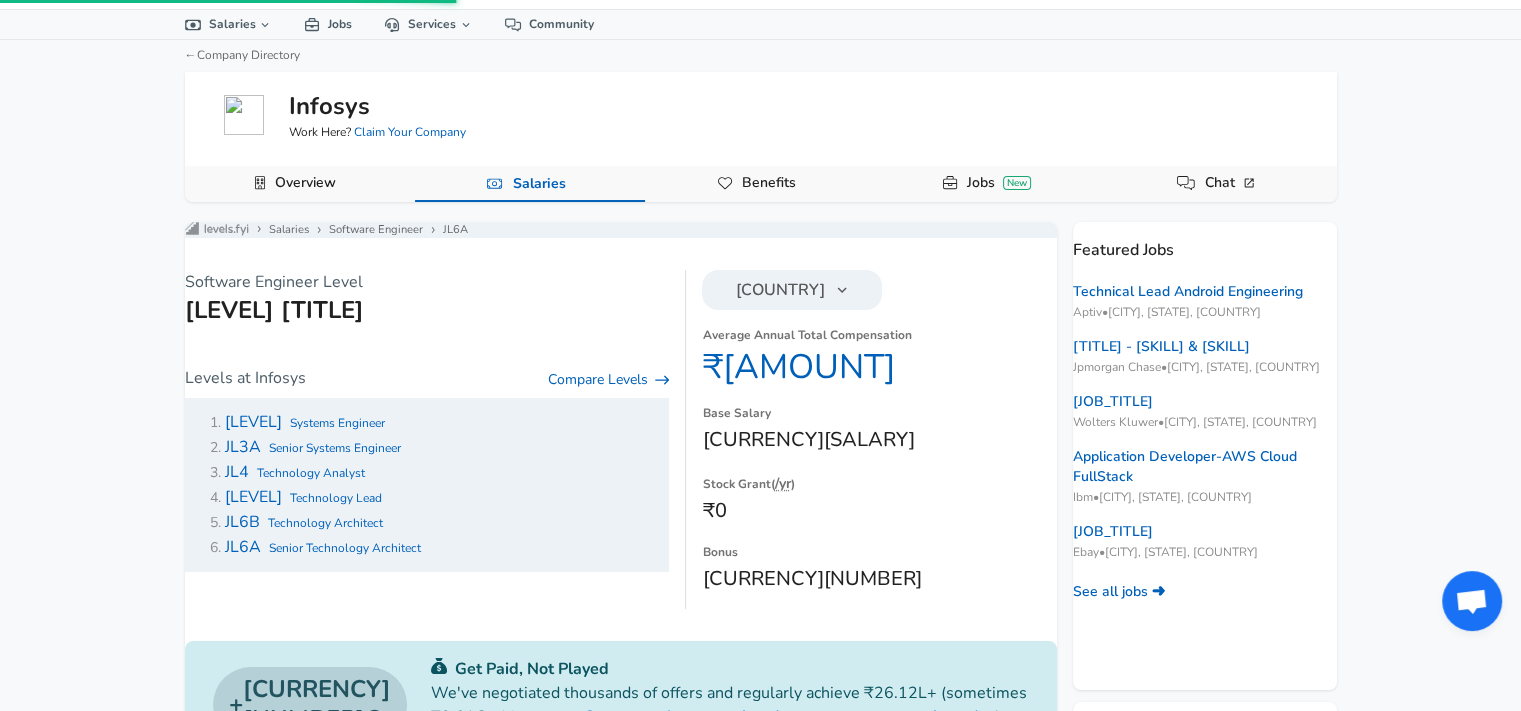 scroll, scrollTop: 0, scrollLeft: 0, axis: both 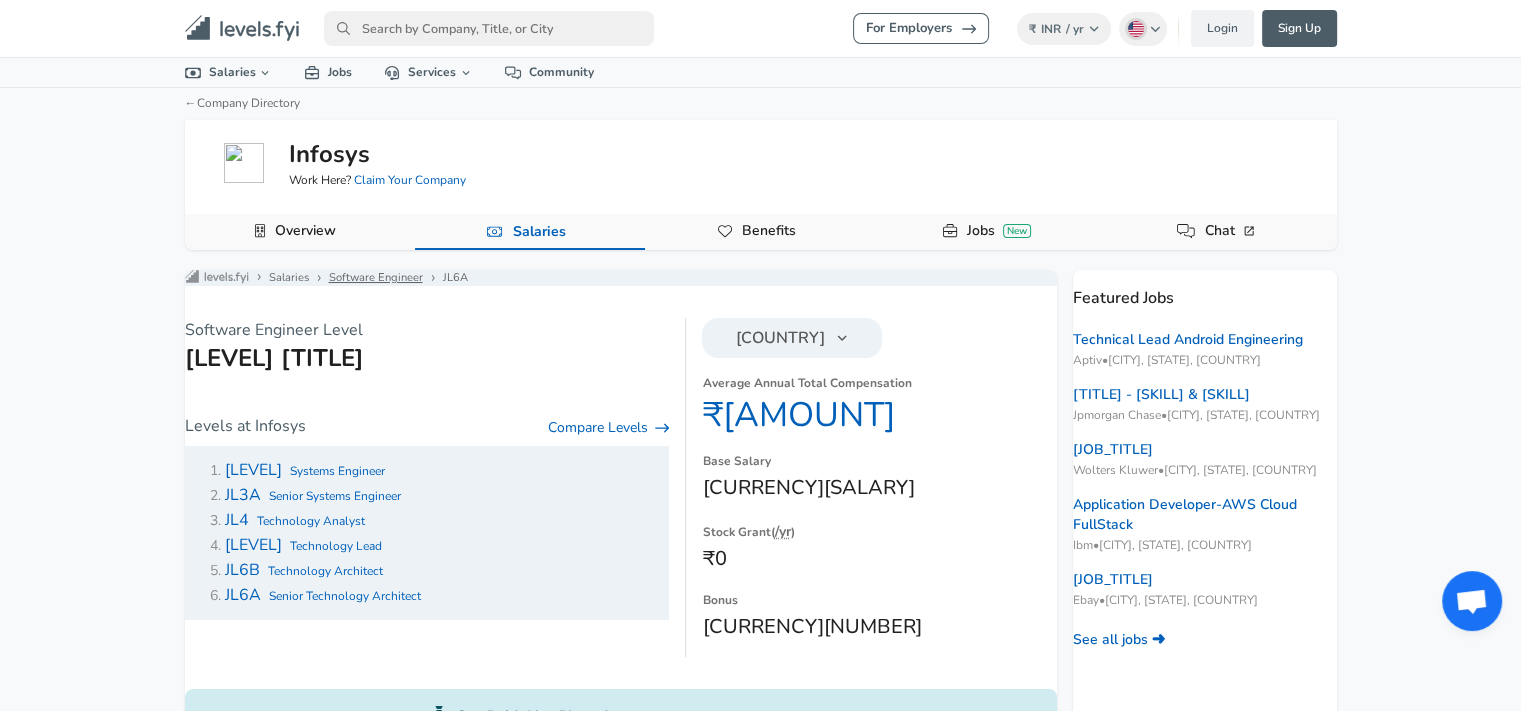 click on "Software Engineer" at bounding box center [376, 278] 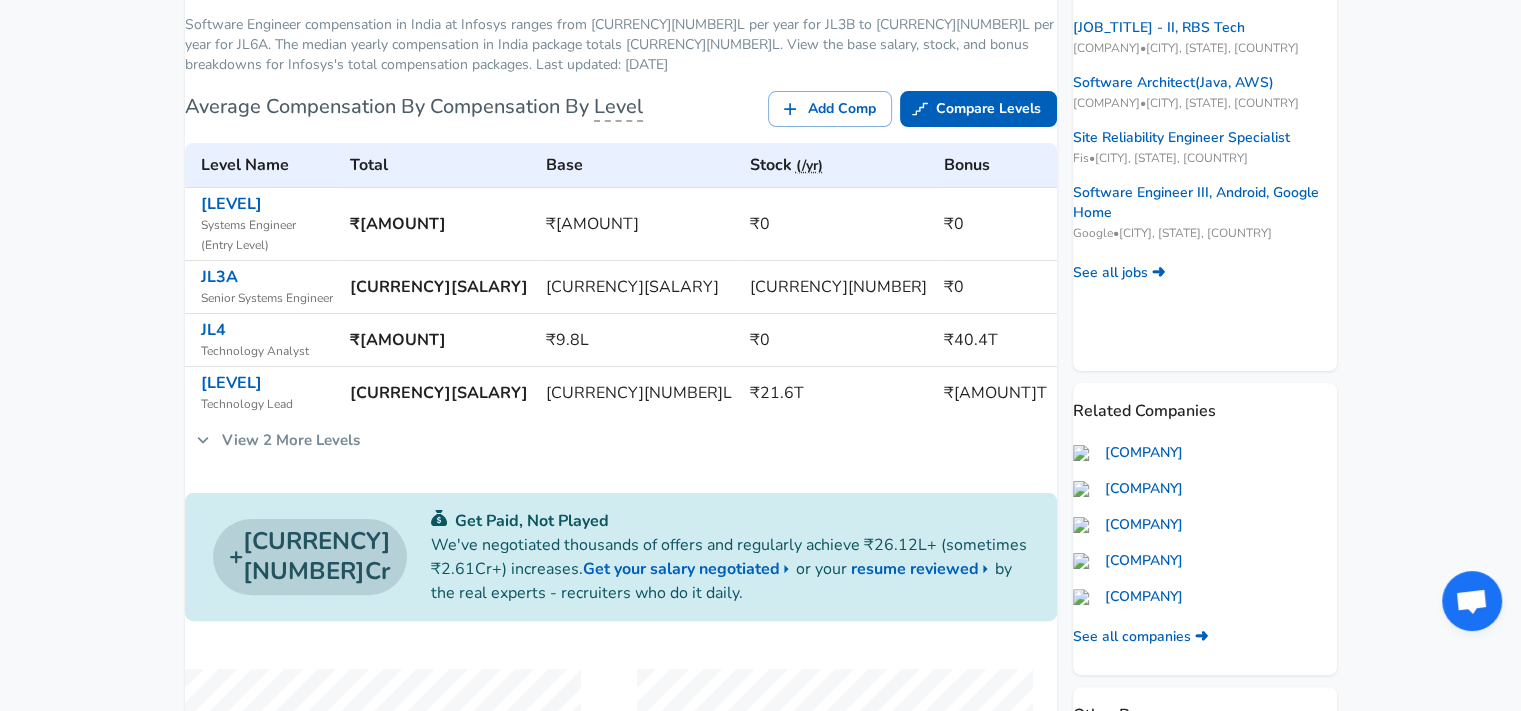 scroll, scrollTop: 371, scrollLeft: 0, axis: vertical 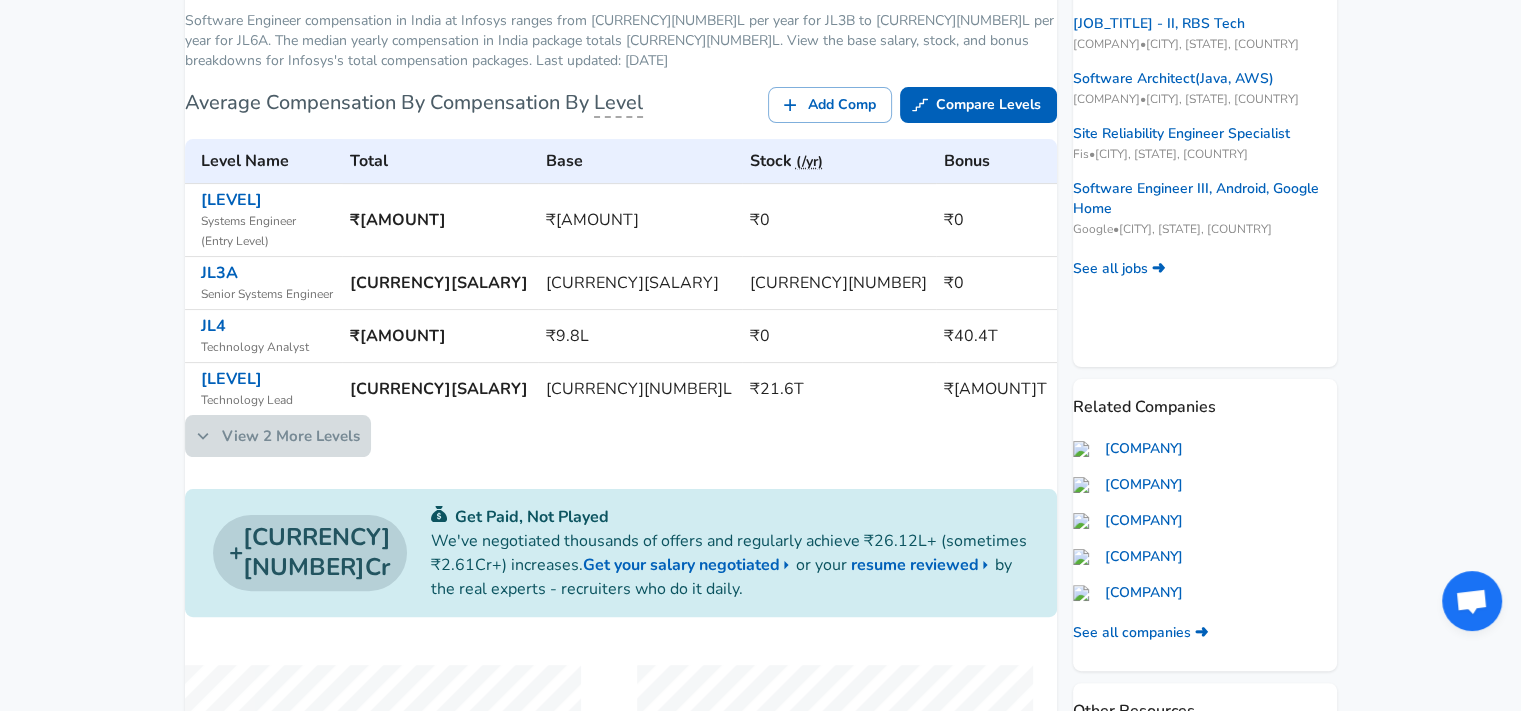 click on "View   2   More Levels" at bounding box center (278, 436) 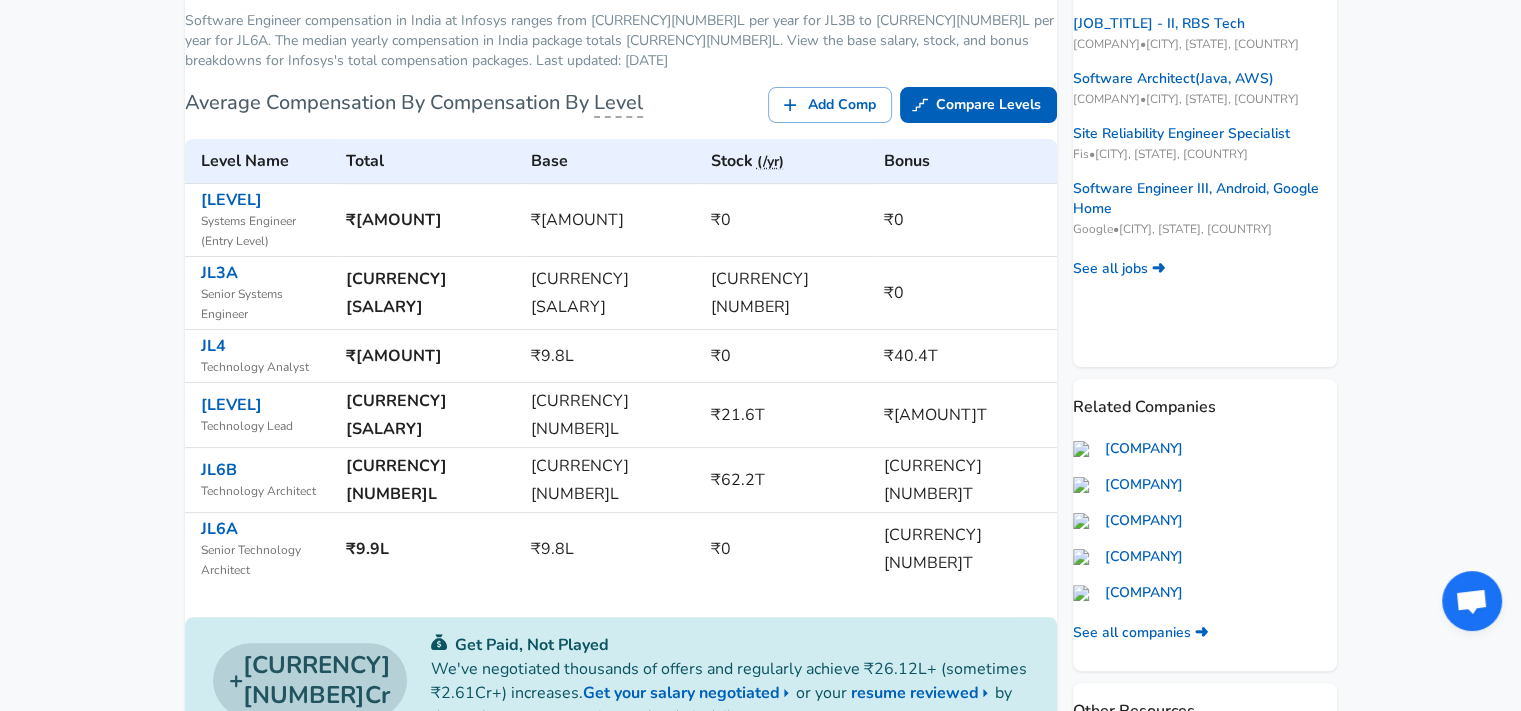 scroll, scrollTop: 0, scrollLeft: 0, axis: both 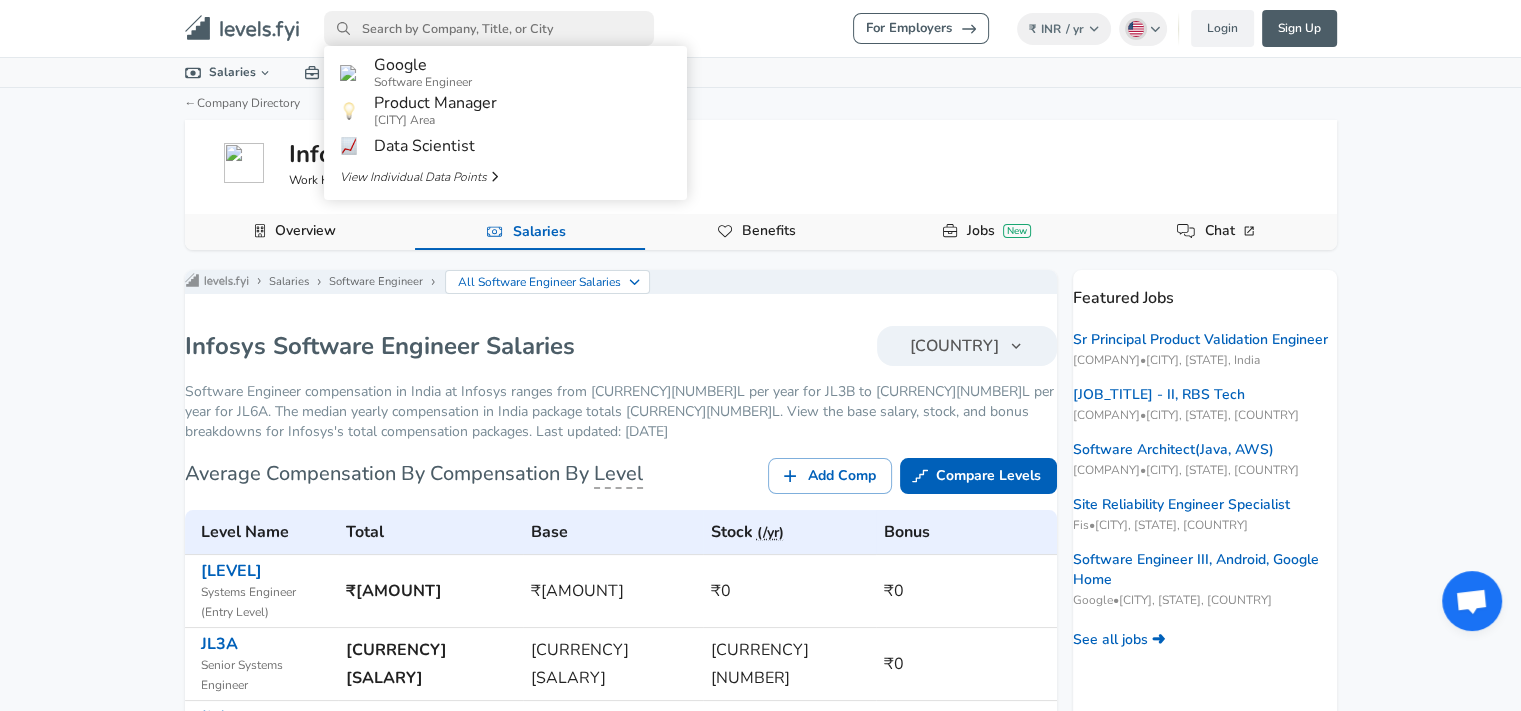 click at bounding box center (489, 28) 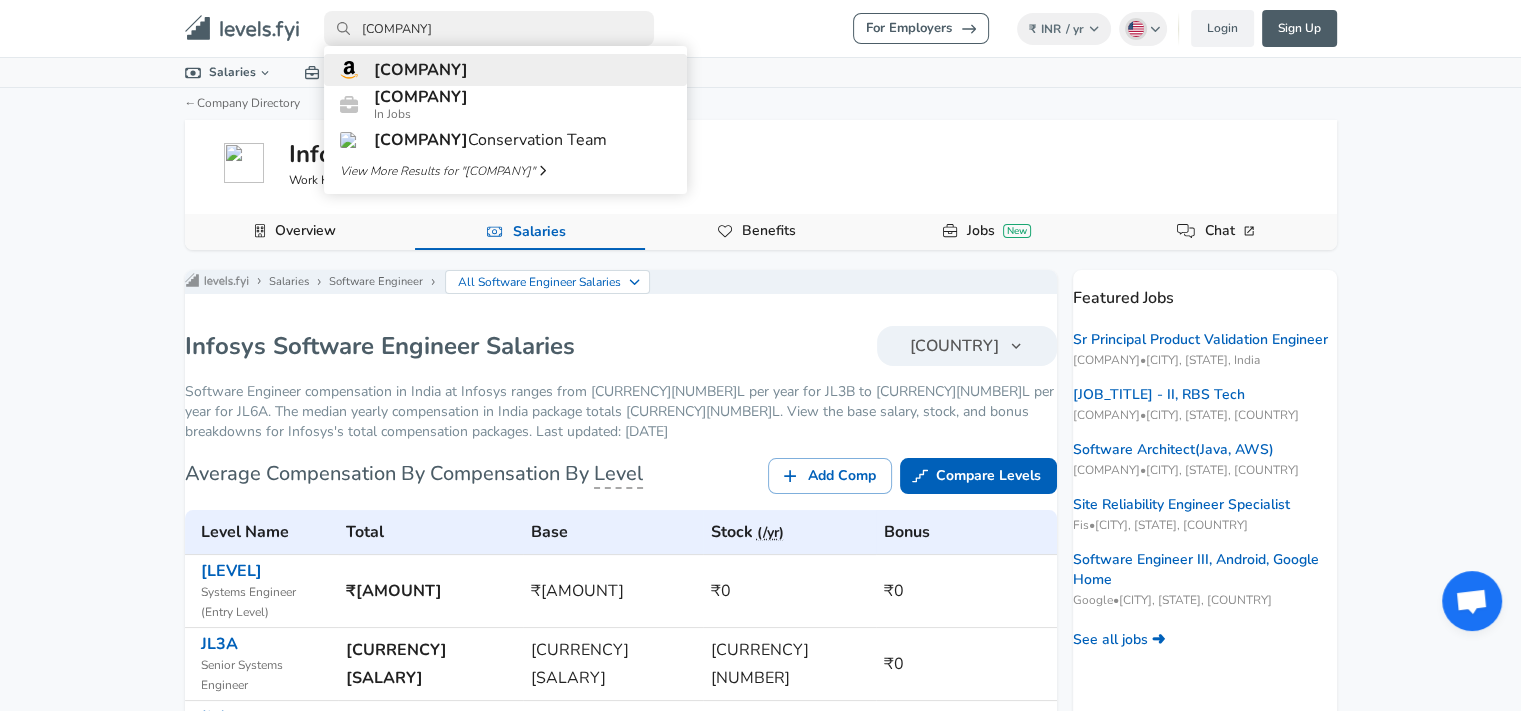 type on "[COMPANY]" 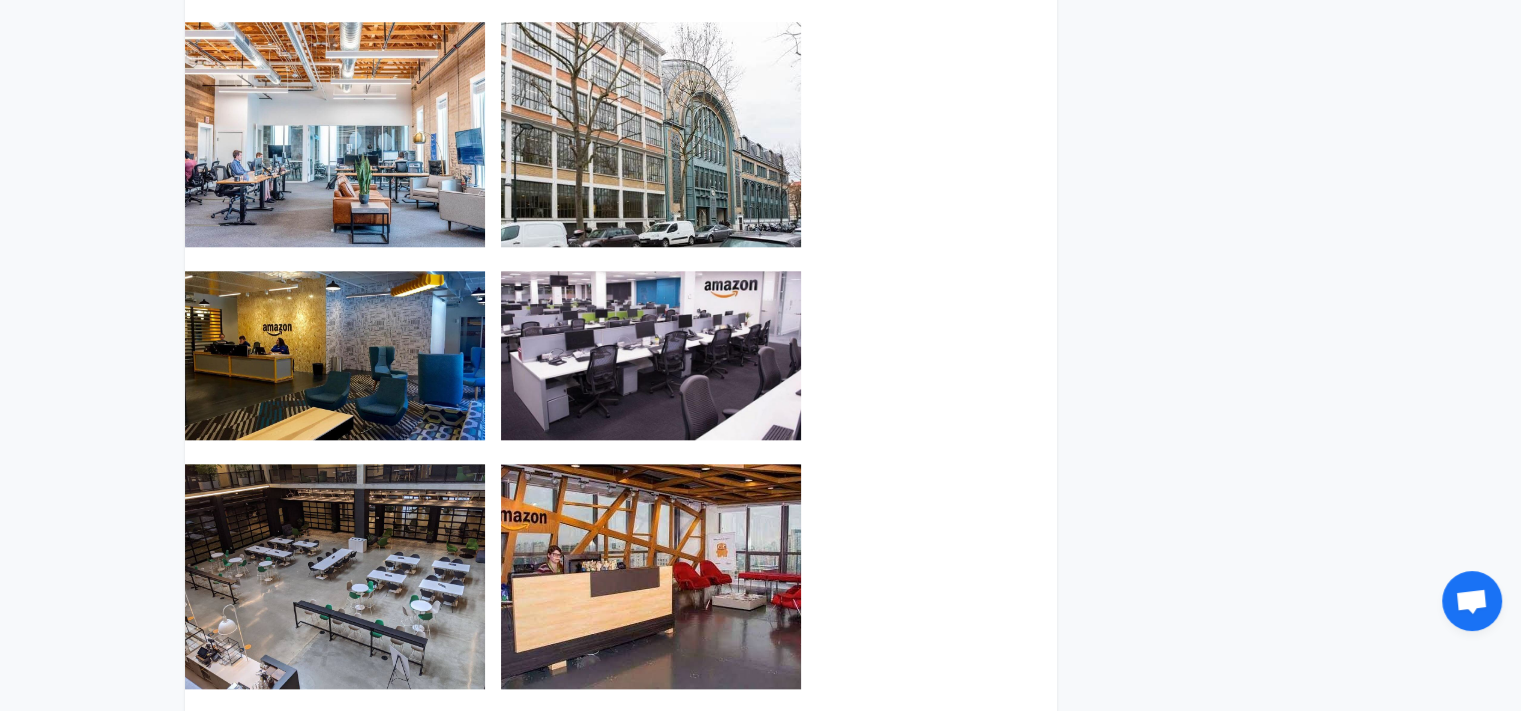 scroll, scrollTop: 2042, scrollLeft: 0, axis: vertical 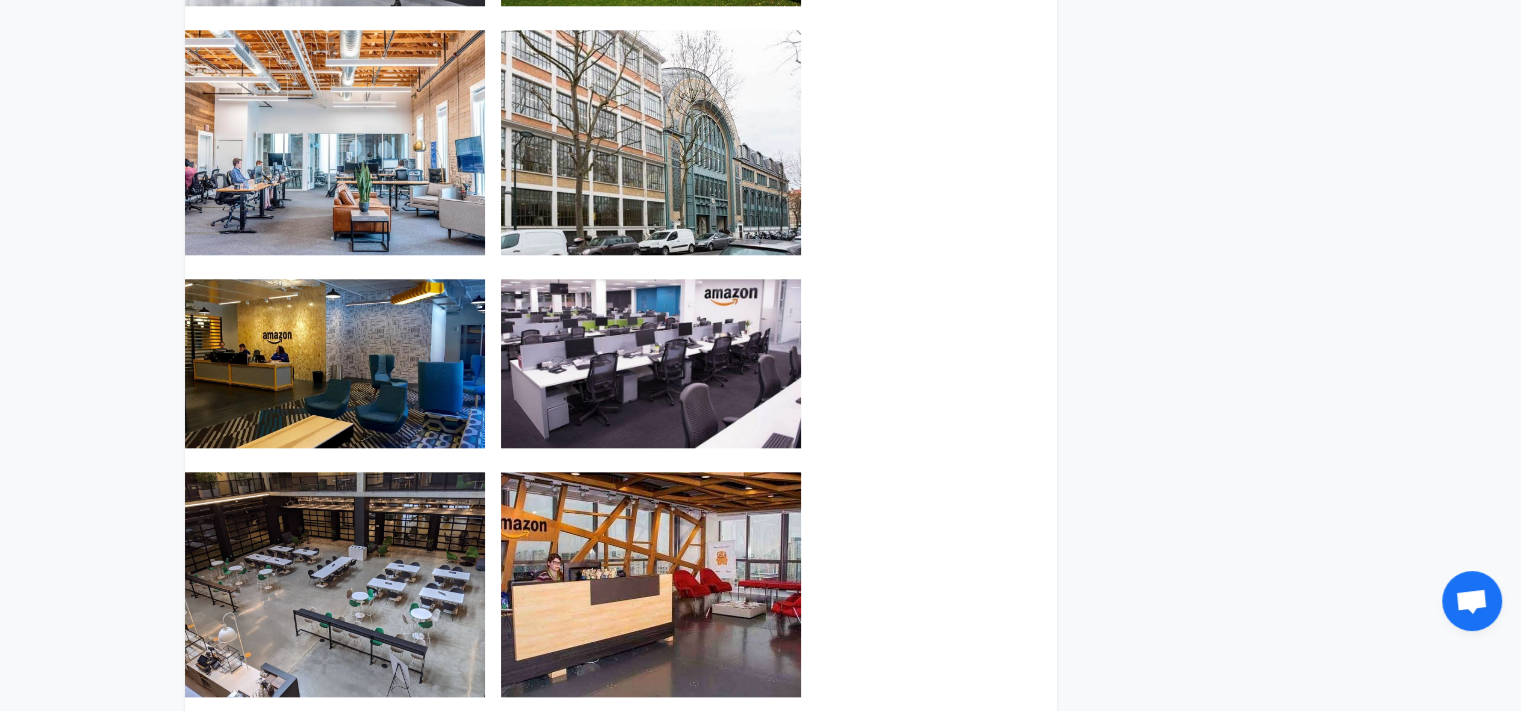 click at bounding box center [651, 363] 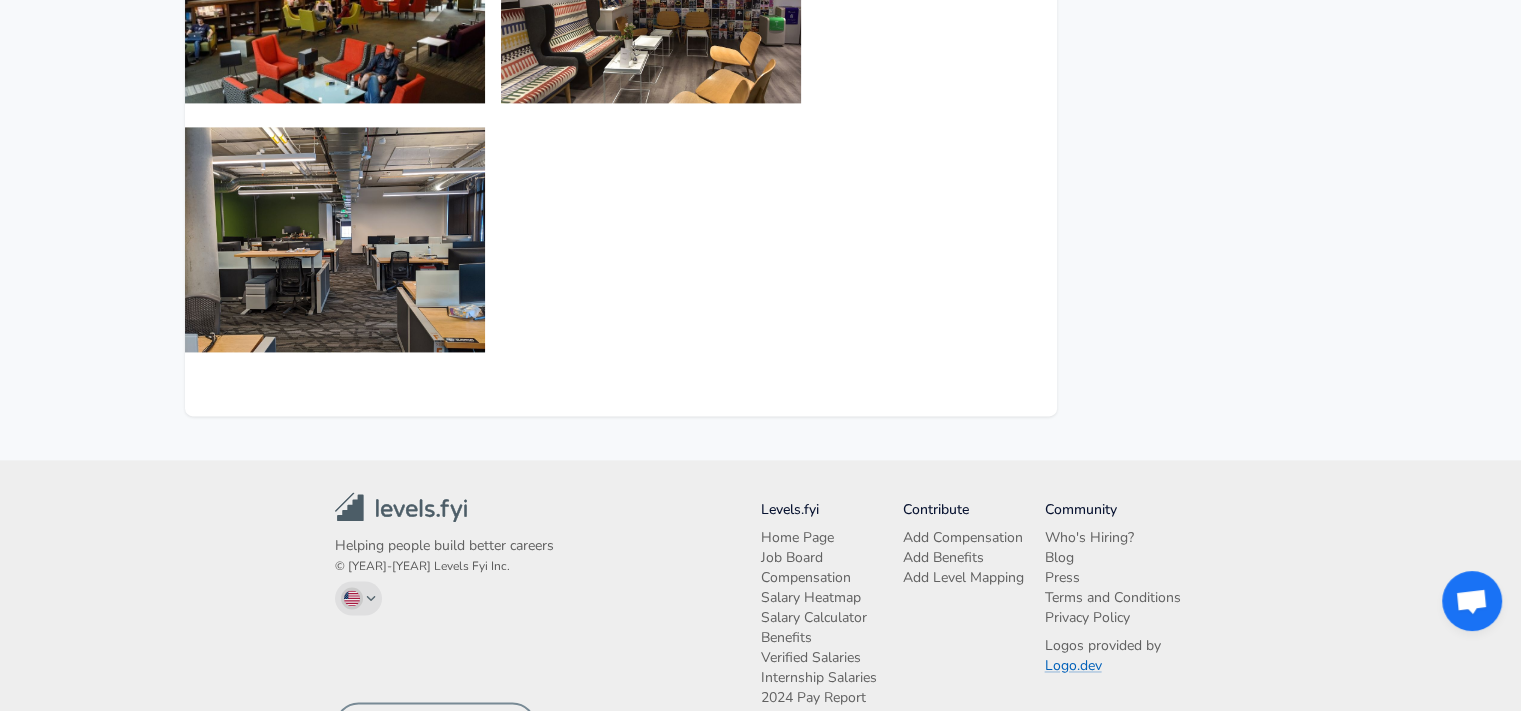 scroll, scrollTop: 3032, scrollLeft: 0, axis: vertical 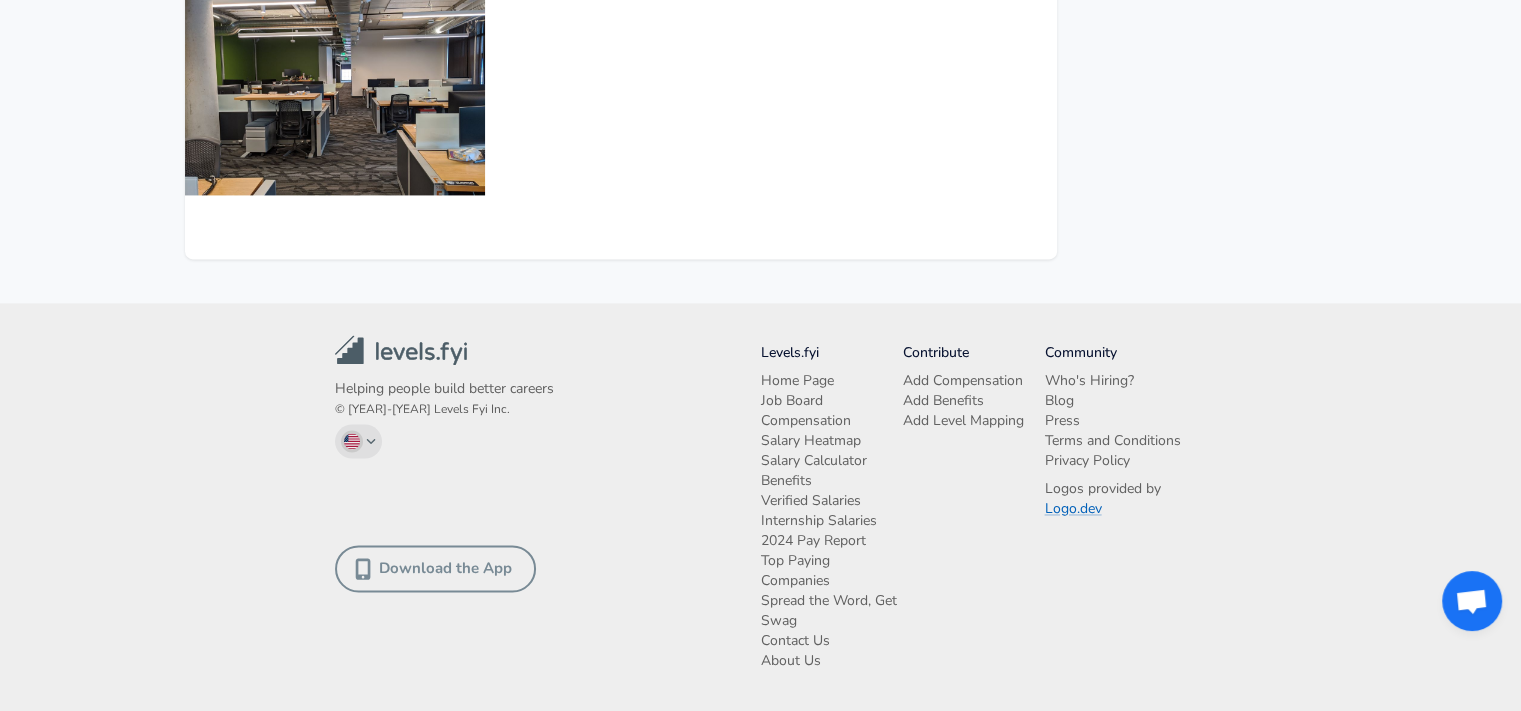 drag, startPoint x: 952, startPoint y: 398, endPoint x: 1120, endPoint y: 266, distance: 213.65393 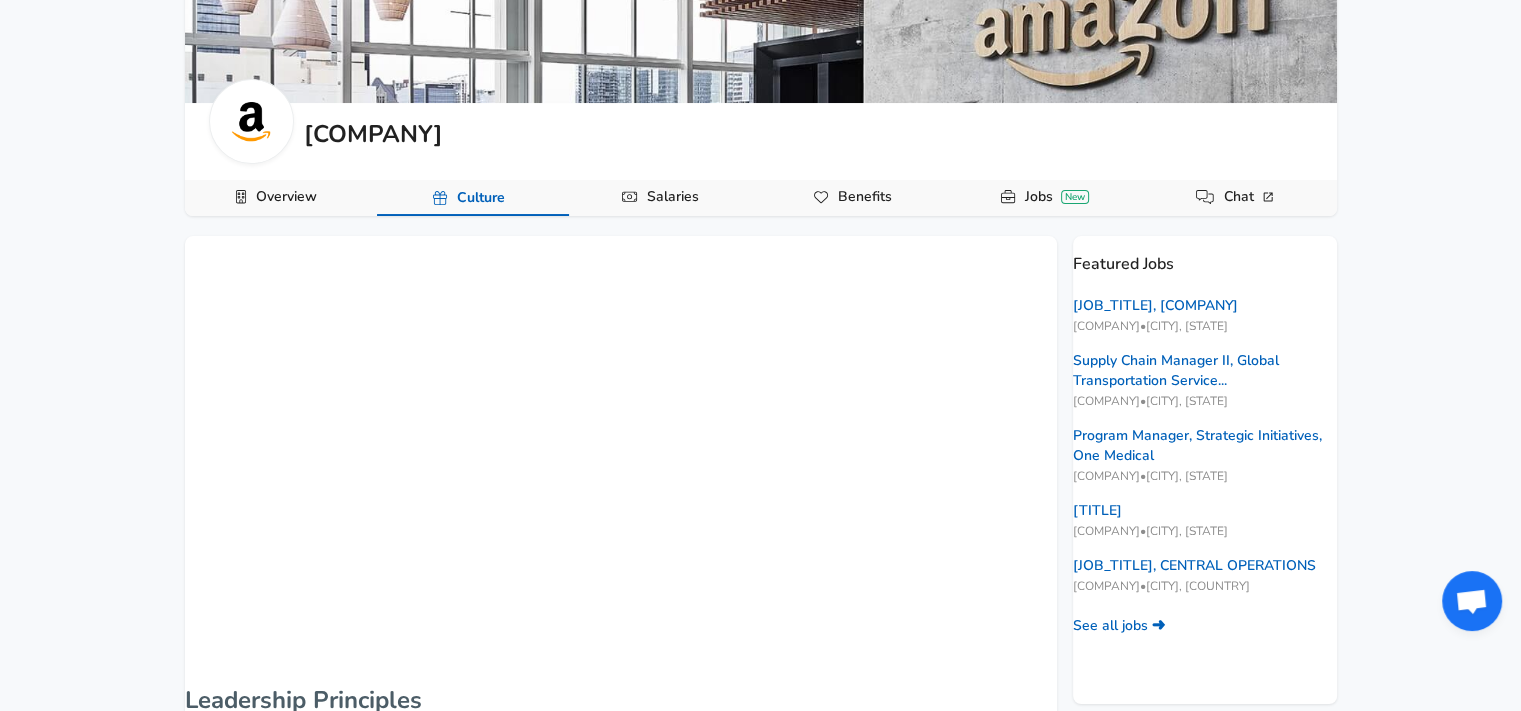 scroll, scrollTop: 0, scrollLeft: 0, axis: both 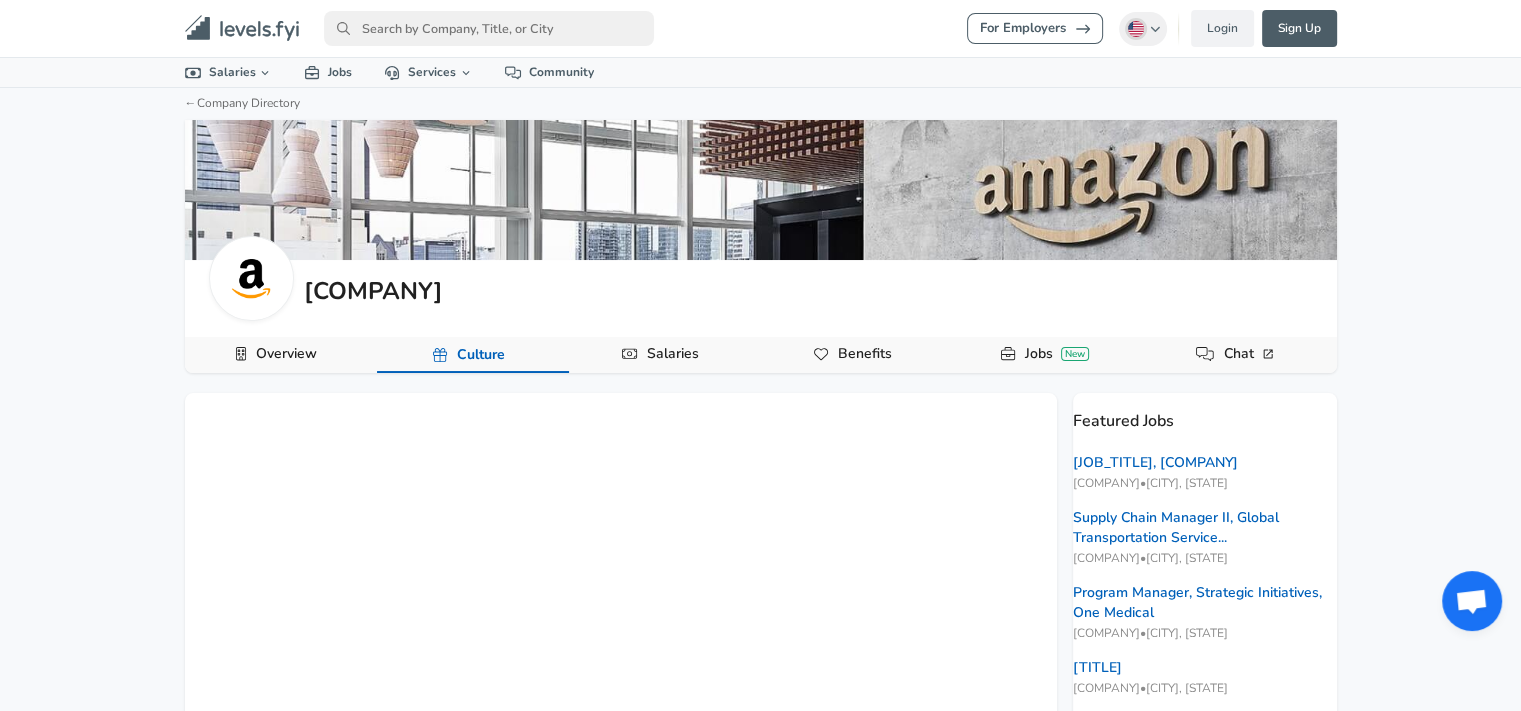 click on "Salaries" at bounding box center [673, 354] 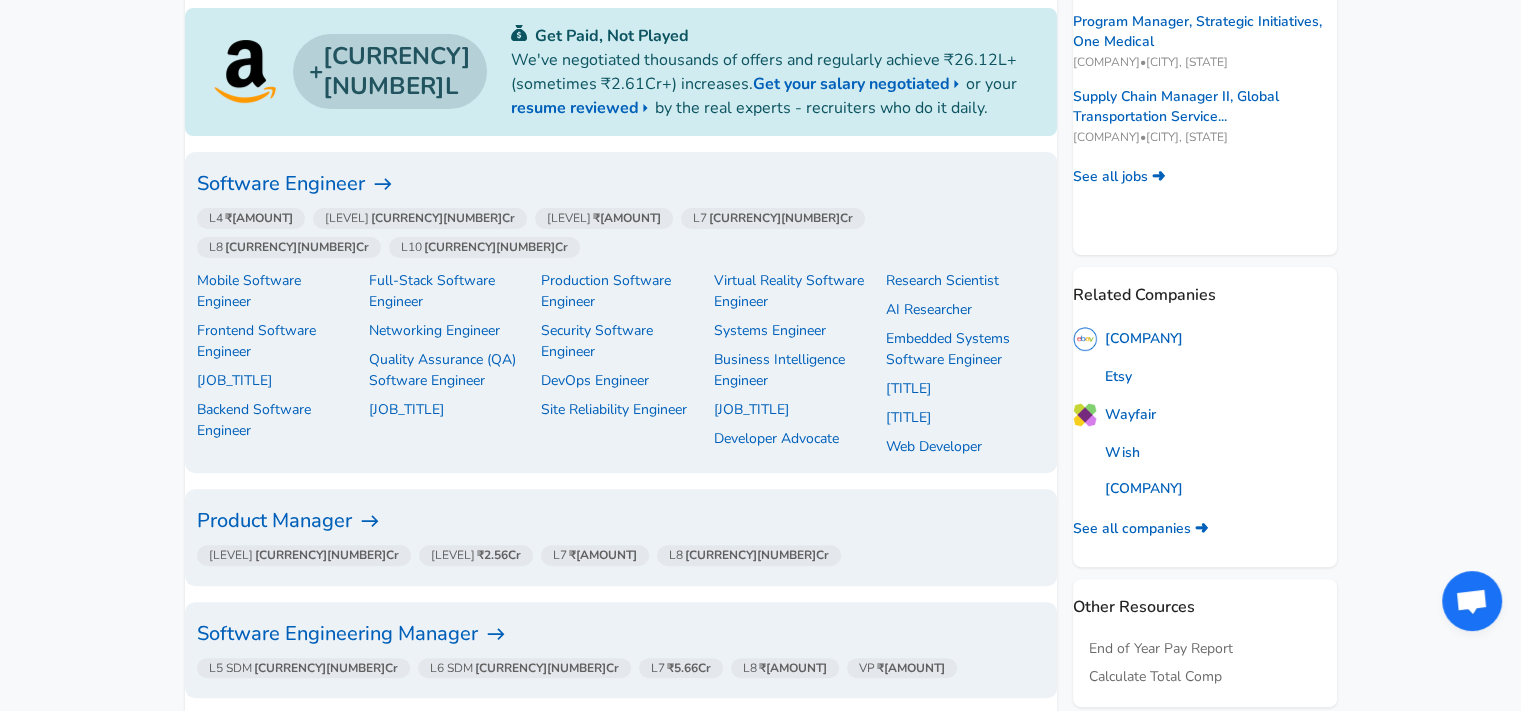 scroll, scrollTop: 610, scrollLeft: 0, axis: vertical 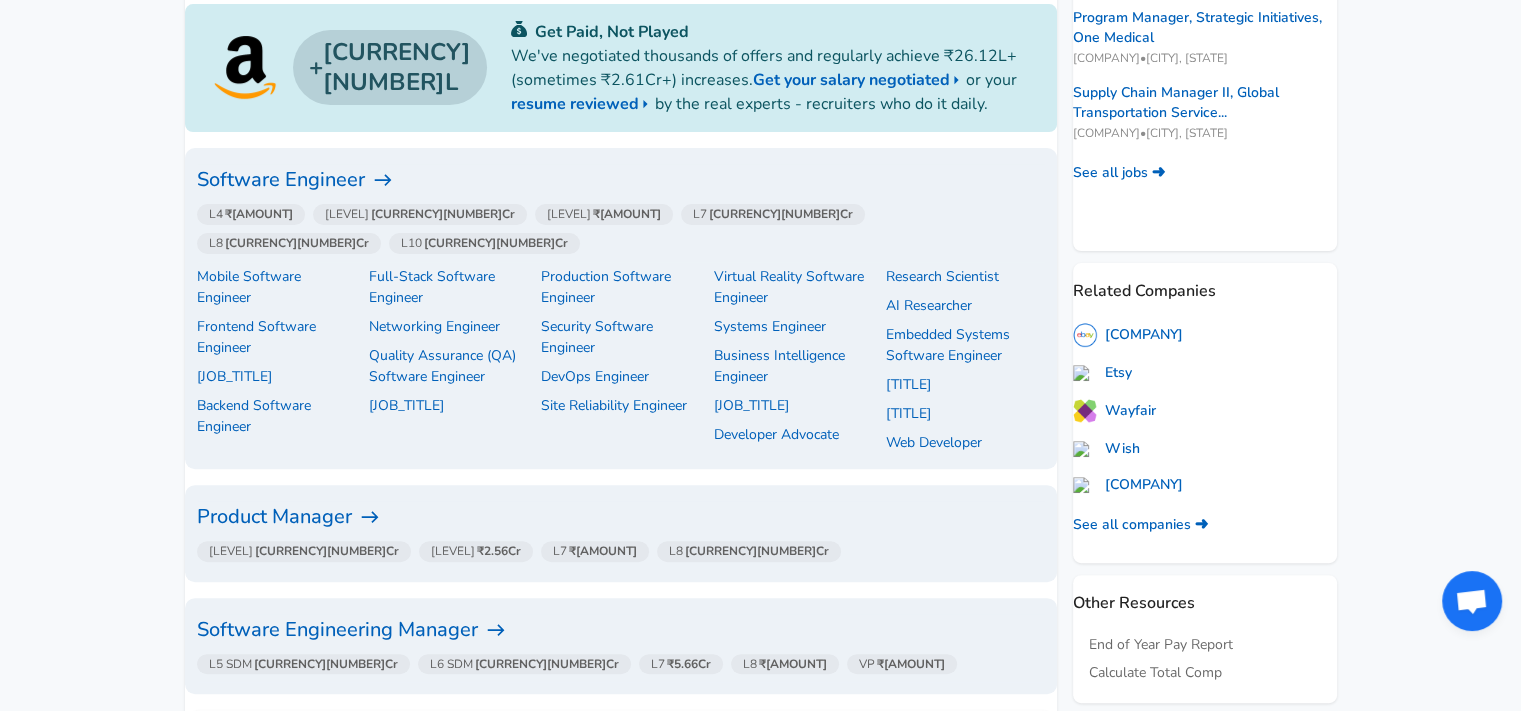 click on "Software Engineer" at bounding box center (621, 180) 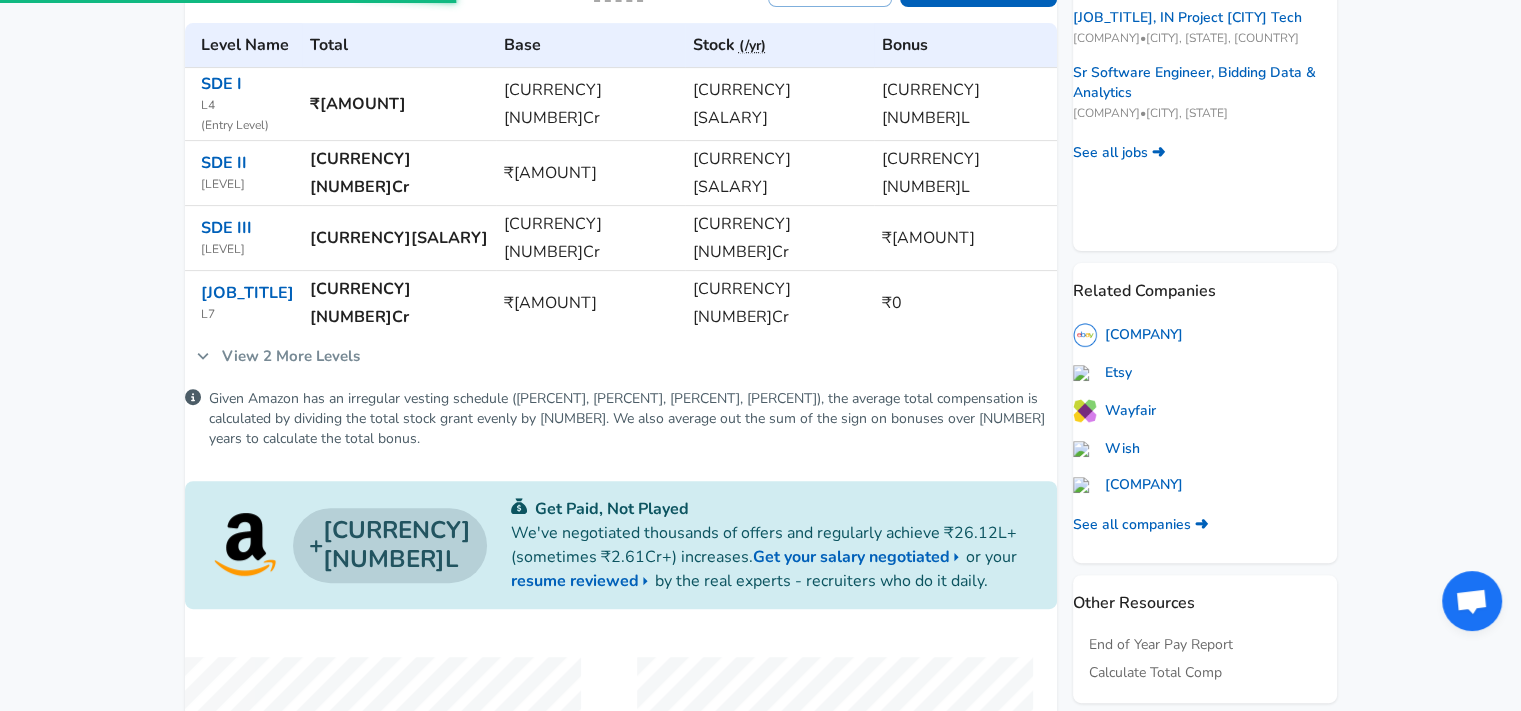 scroll, scrollTop: 0, scrollLeft: 0, axis: both 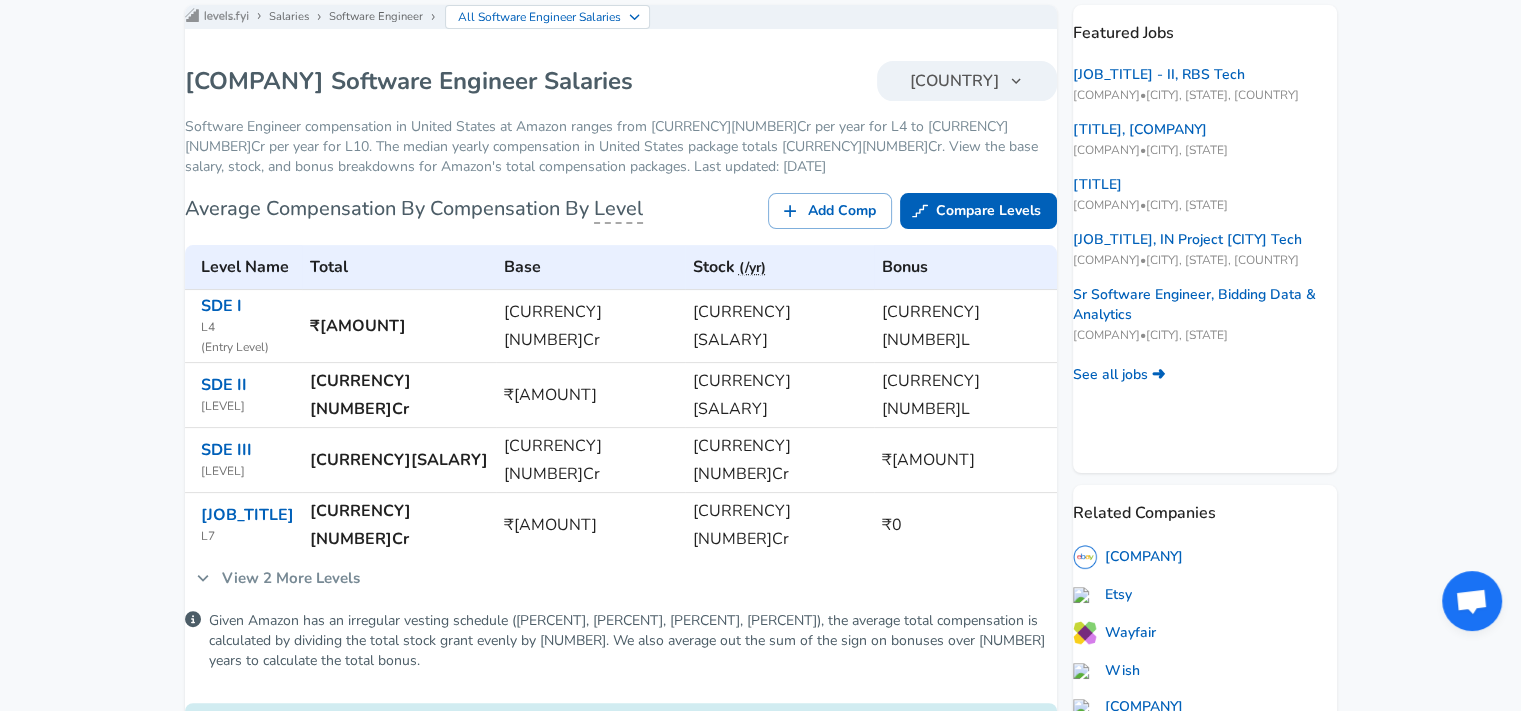 click on "[COUNTRY]" at bounding box center [954, 81] 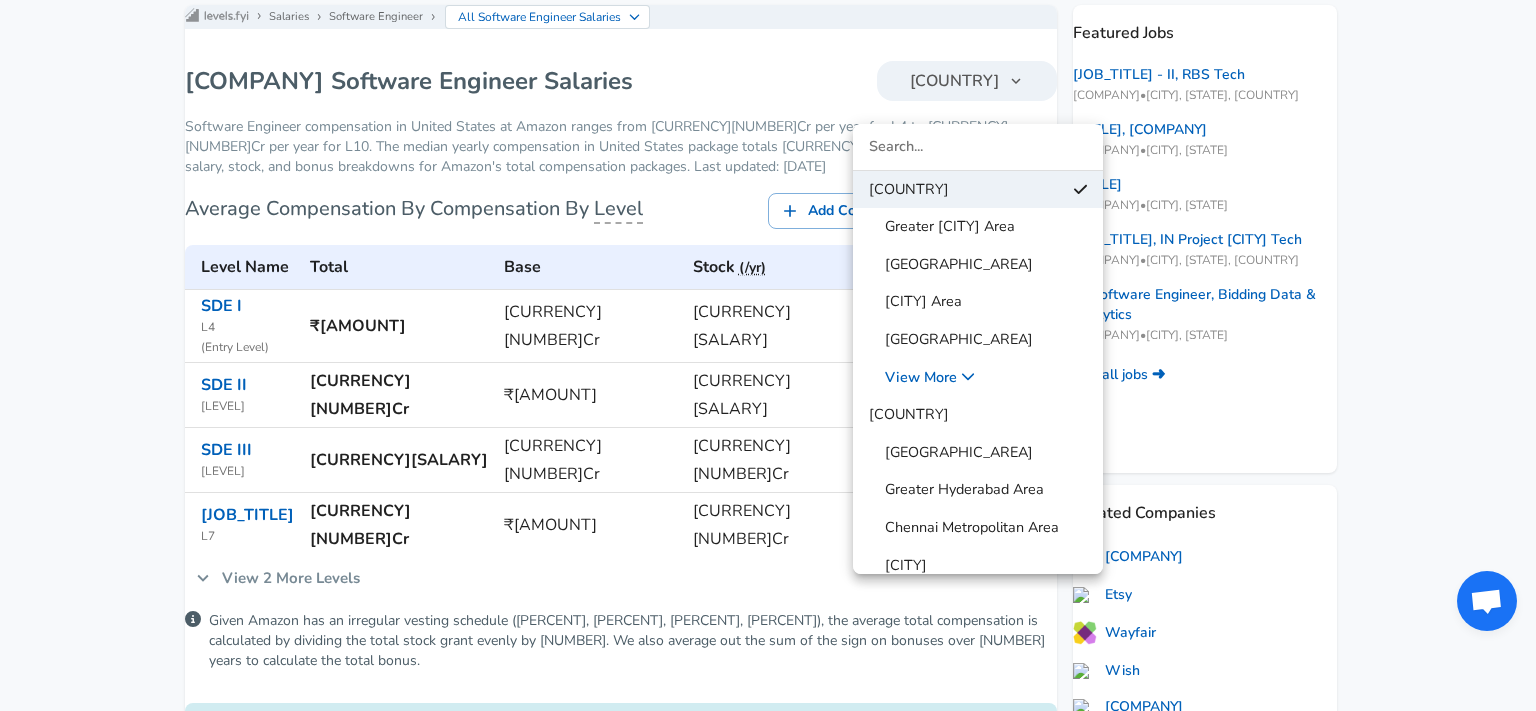 click on "Greater Hyderabad Area" at bounding box center (956, 490) 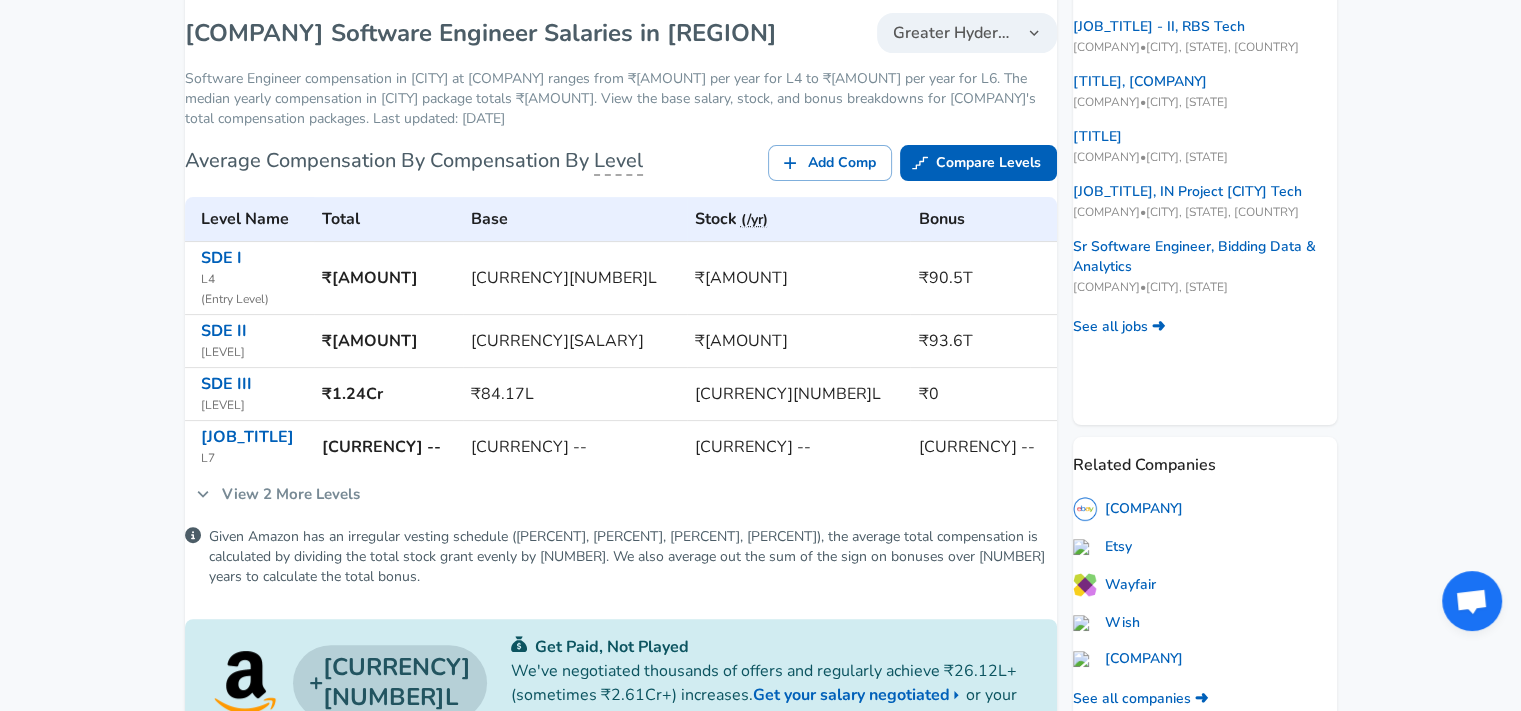 scroll, scrollTop: 440, scrollLeft: 0, axis: vertical 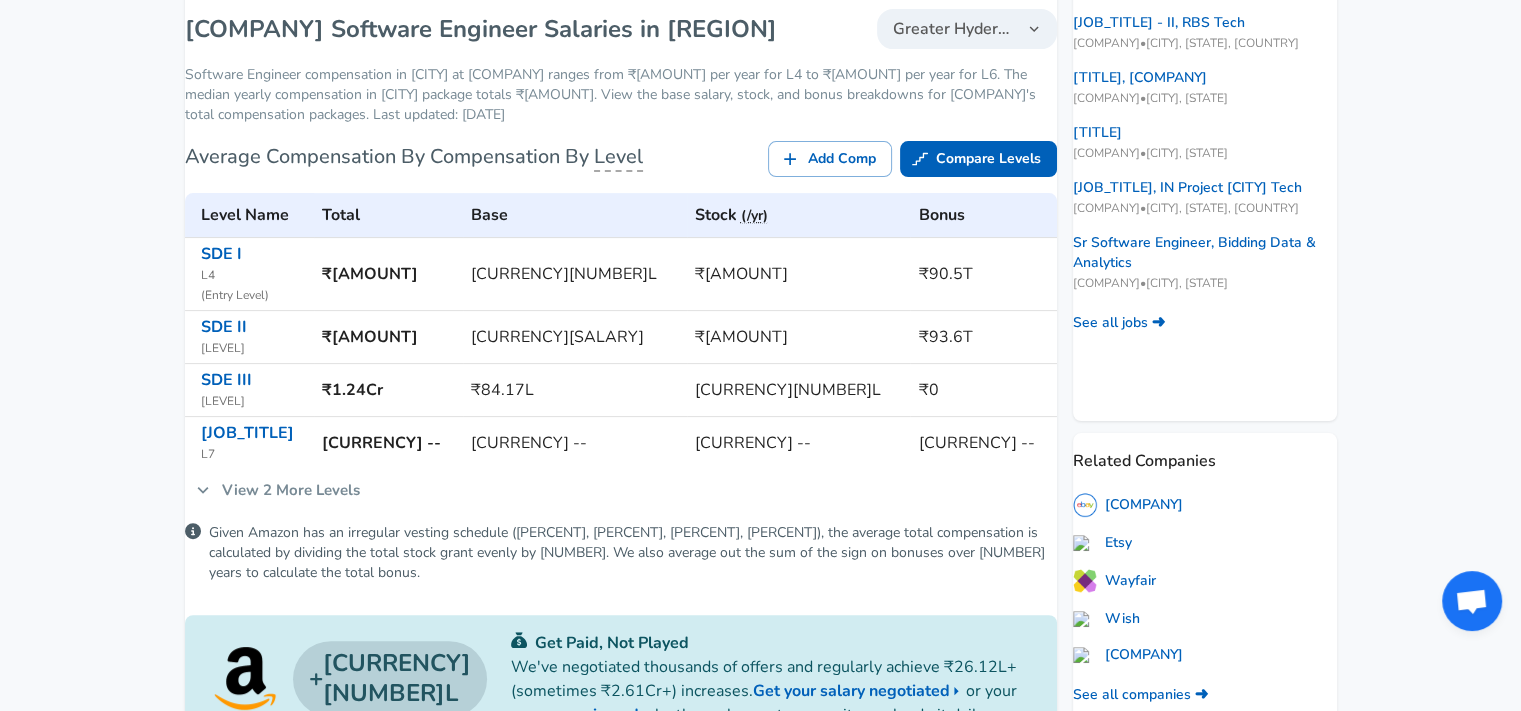 click on "View   2   More Levels" at bounding box center (278, 490) 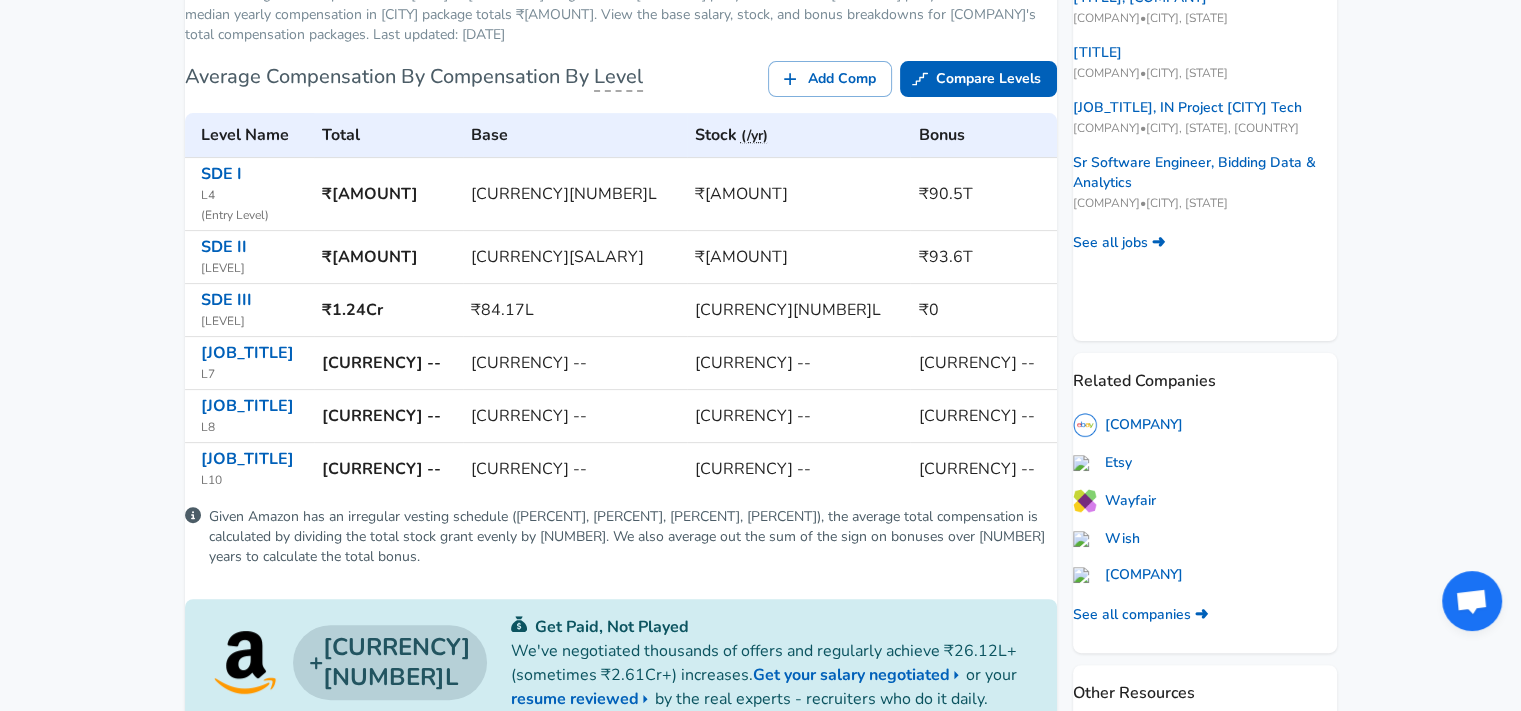 scroll, scrollTop: 522, scrollLeft: 0, axis: vertical 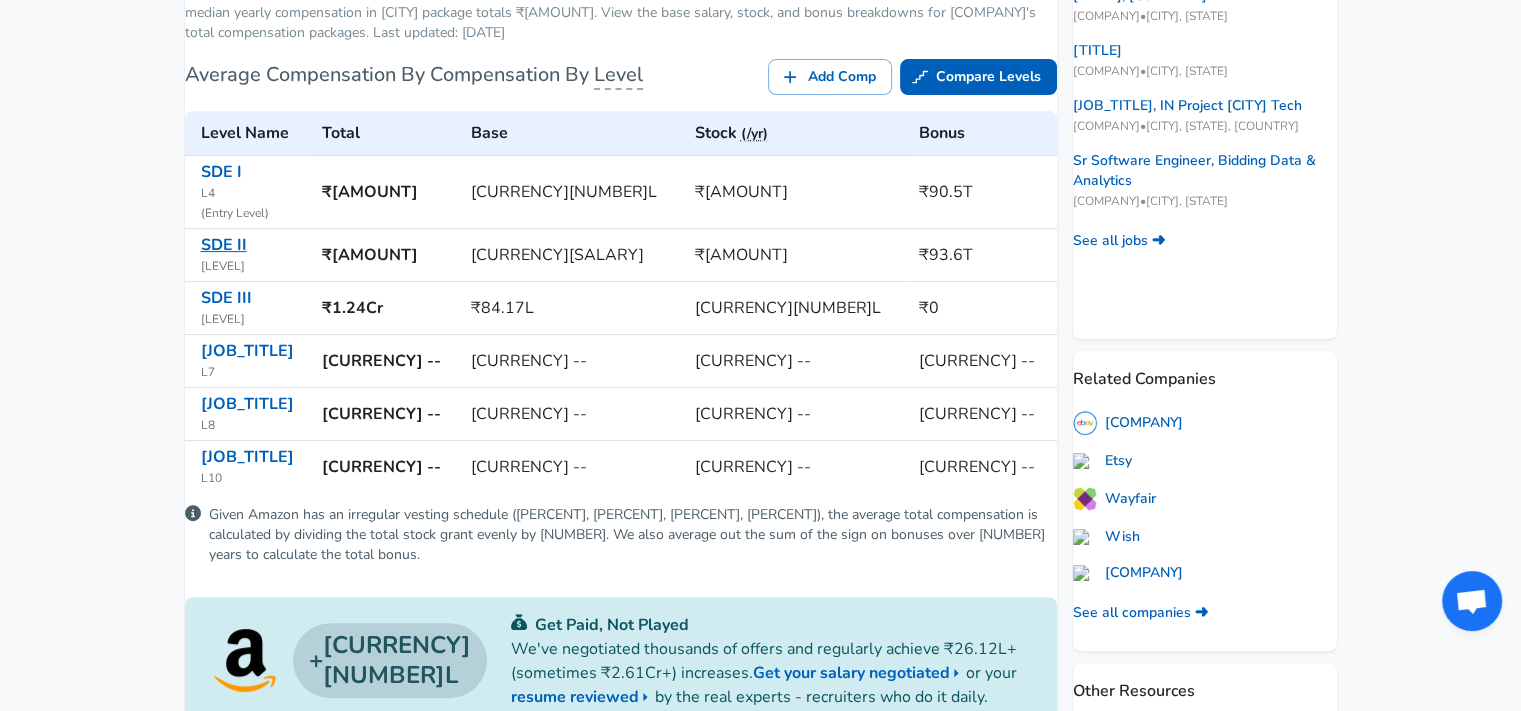 click on "SDE II" at bounding box center (224, 245) 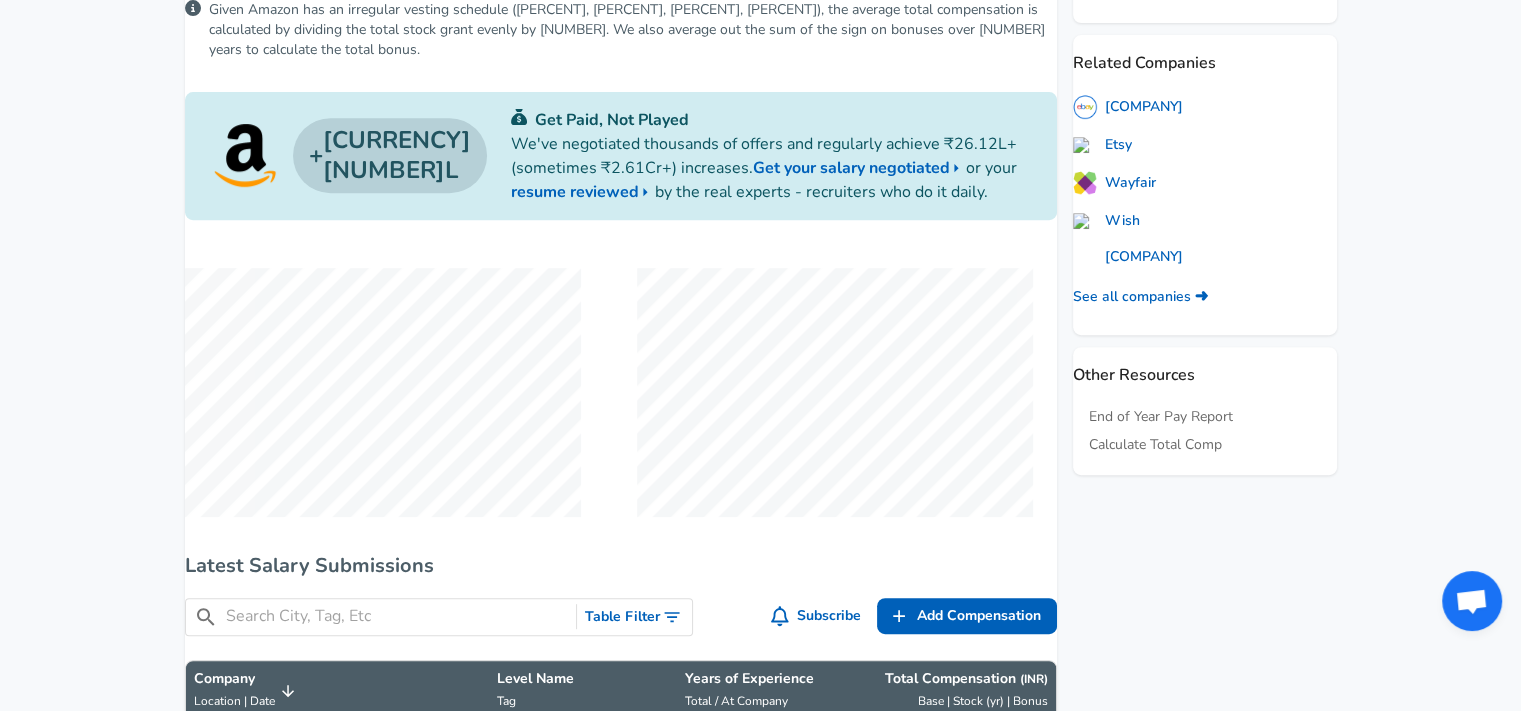 scroll, scrollTop: 830, scrollLeft: 0, axis: vertical 